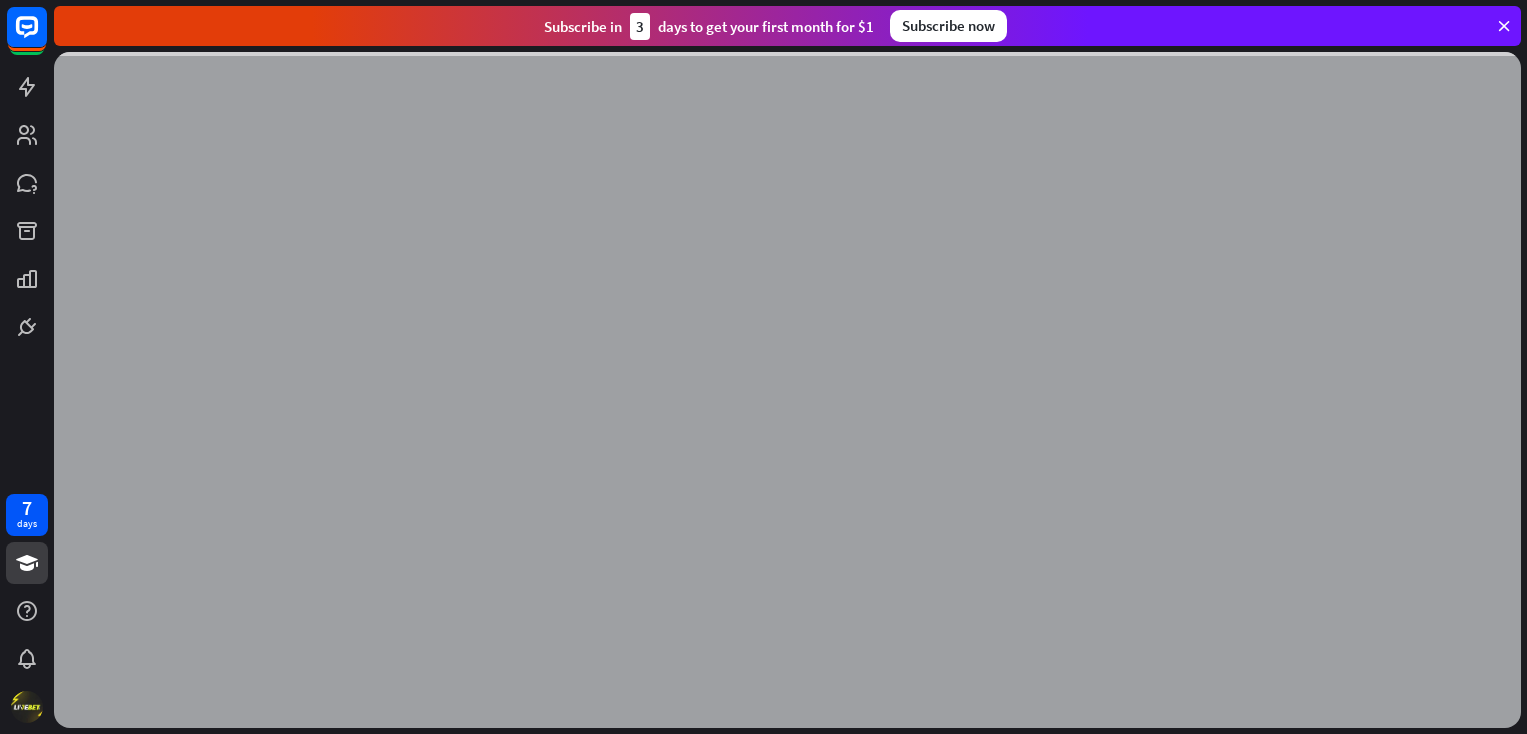 scroll, scrollTop: 0, scrollLeft: 0, axis: both 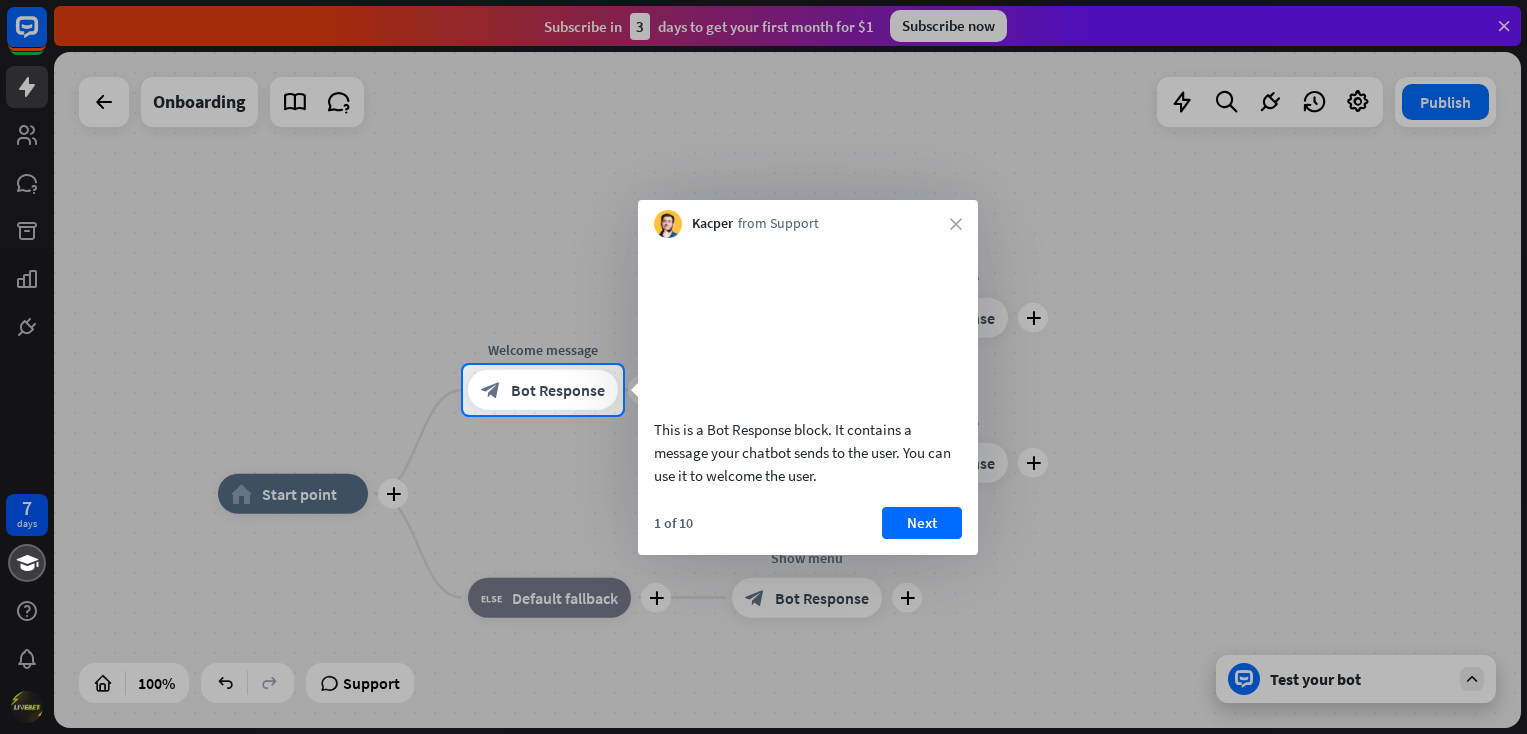 click on "Kacper
from Support
close" at bounding box center [808, 219] 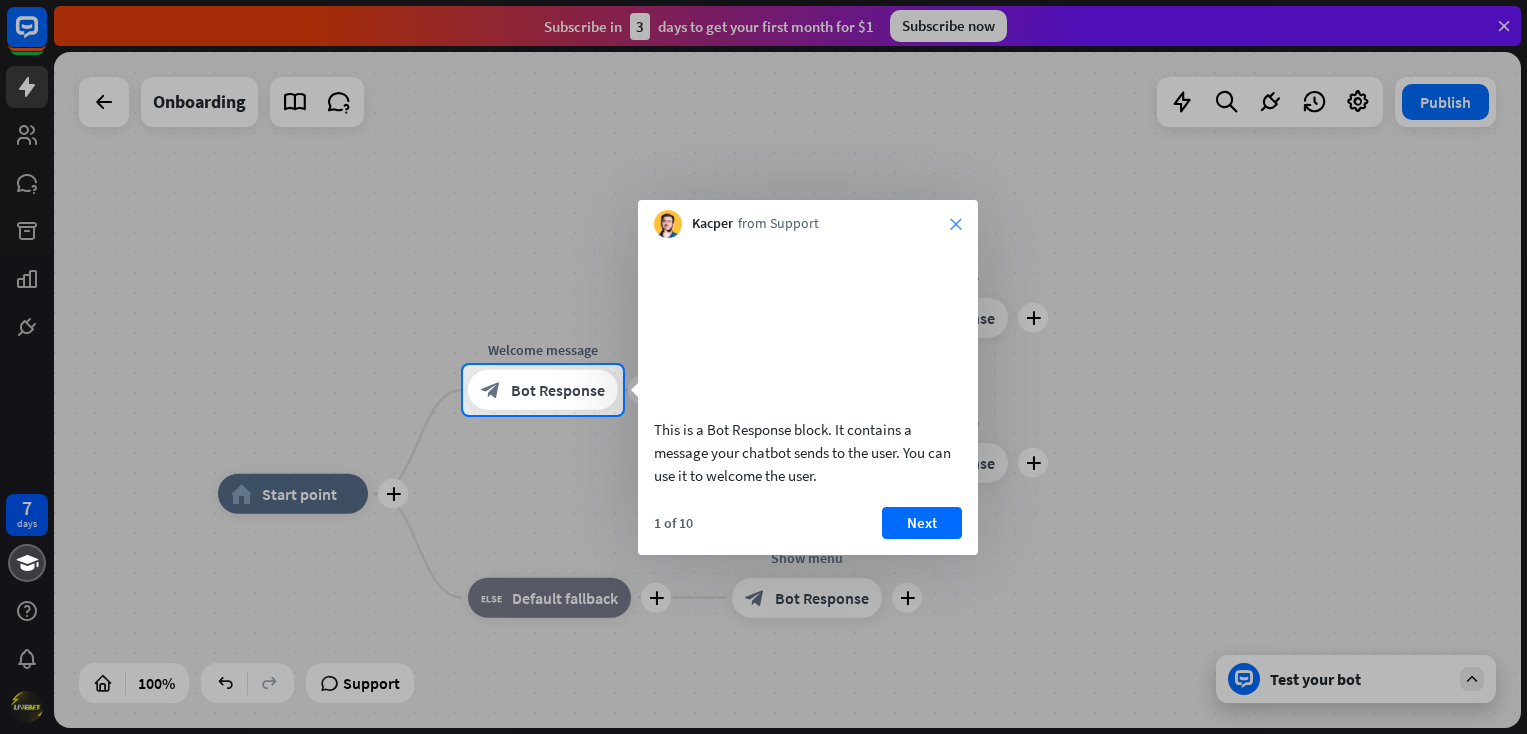 click on "close" at bounding box center [956, 224] 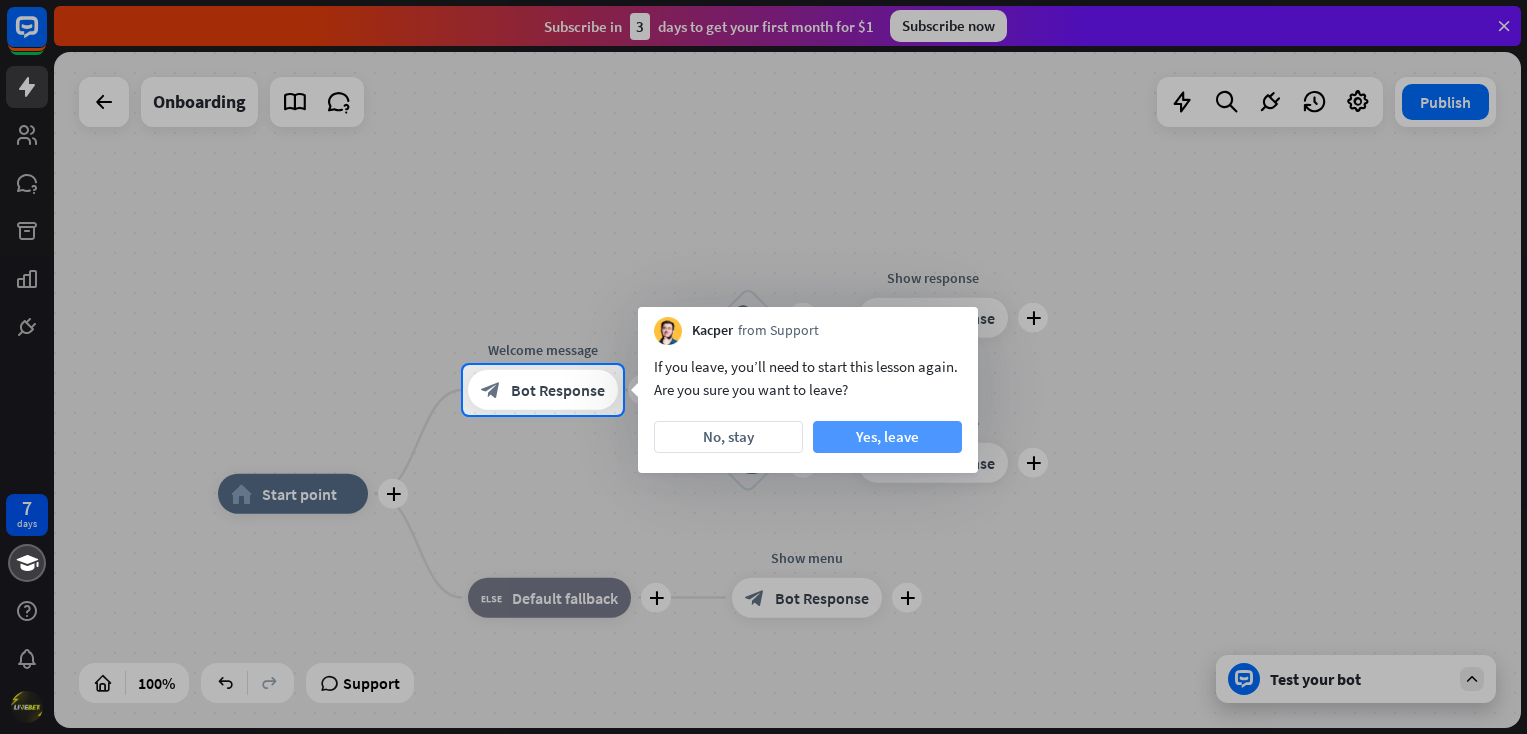 click on "Yes, leave" at bounding box center (887, 437) 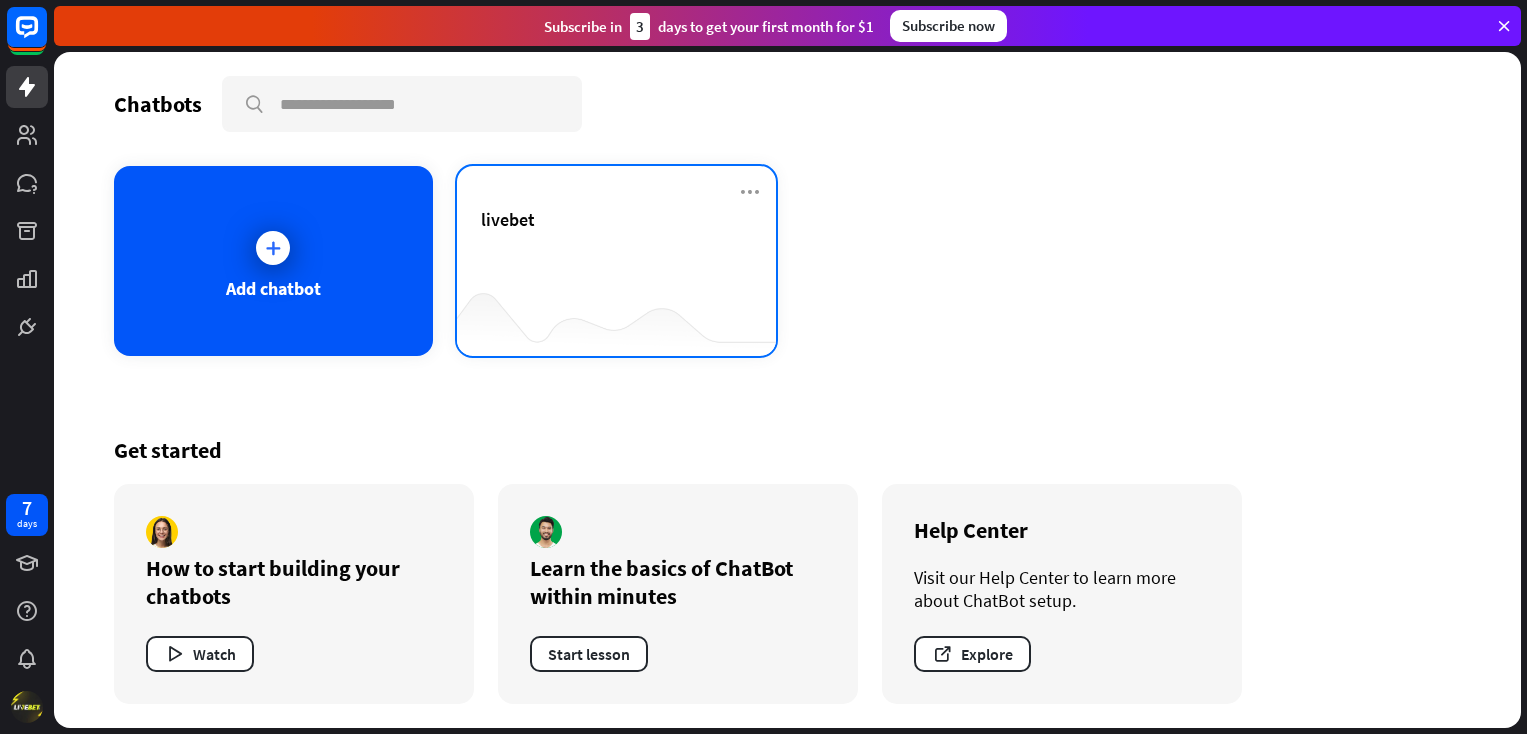 click on "livebet" at bounding box center [616, 243] 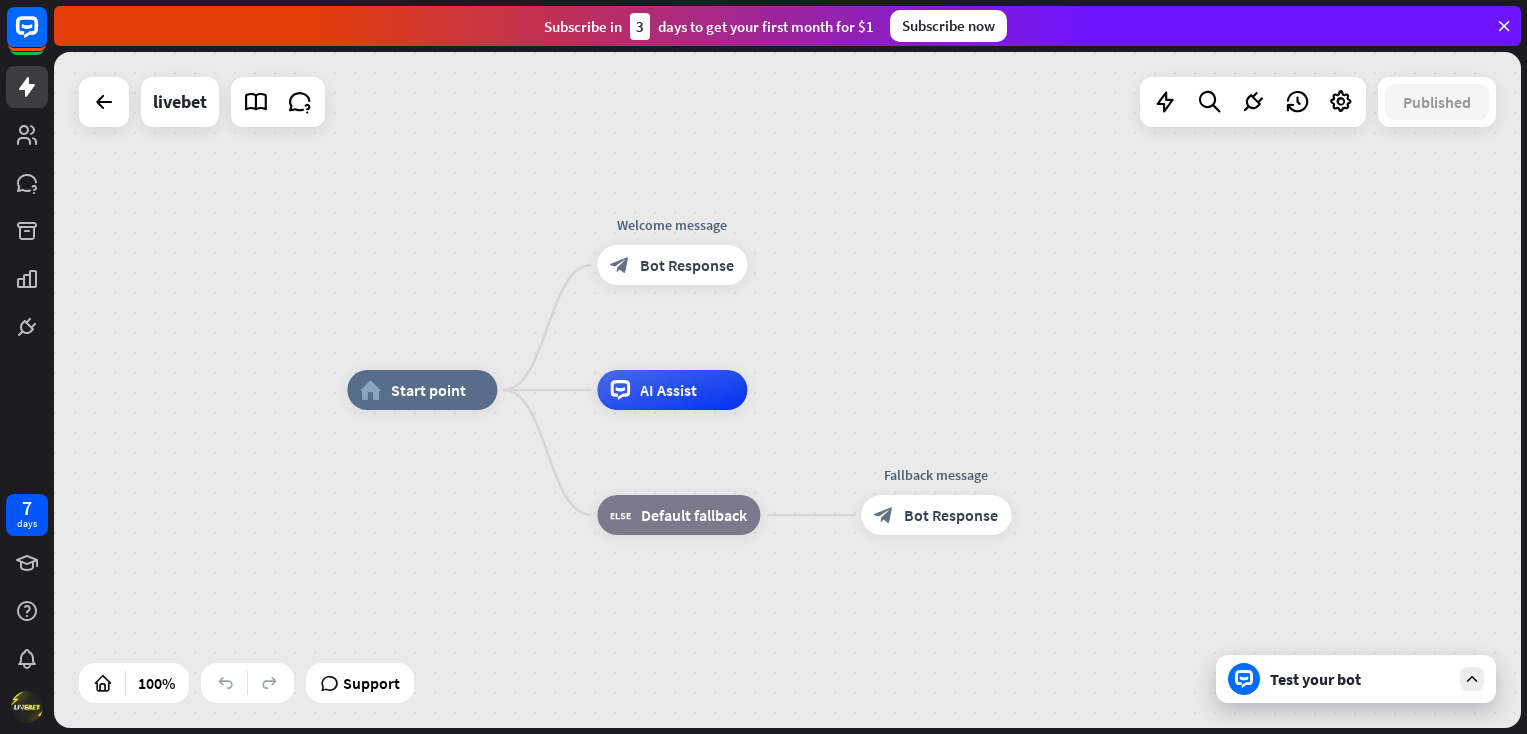click on "Test your bot" at bounding box center (1360, 679) 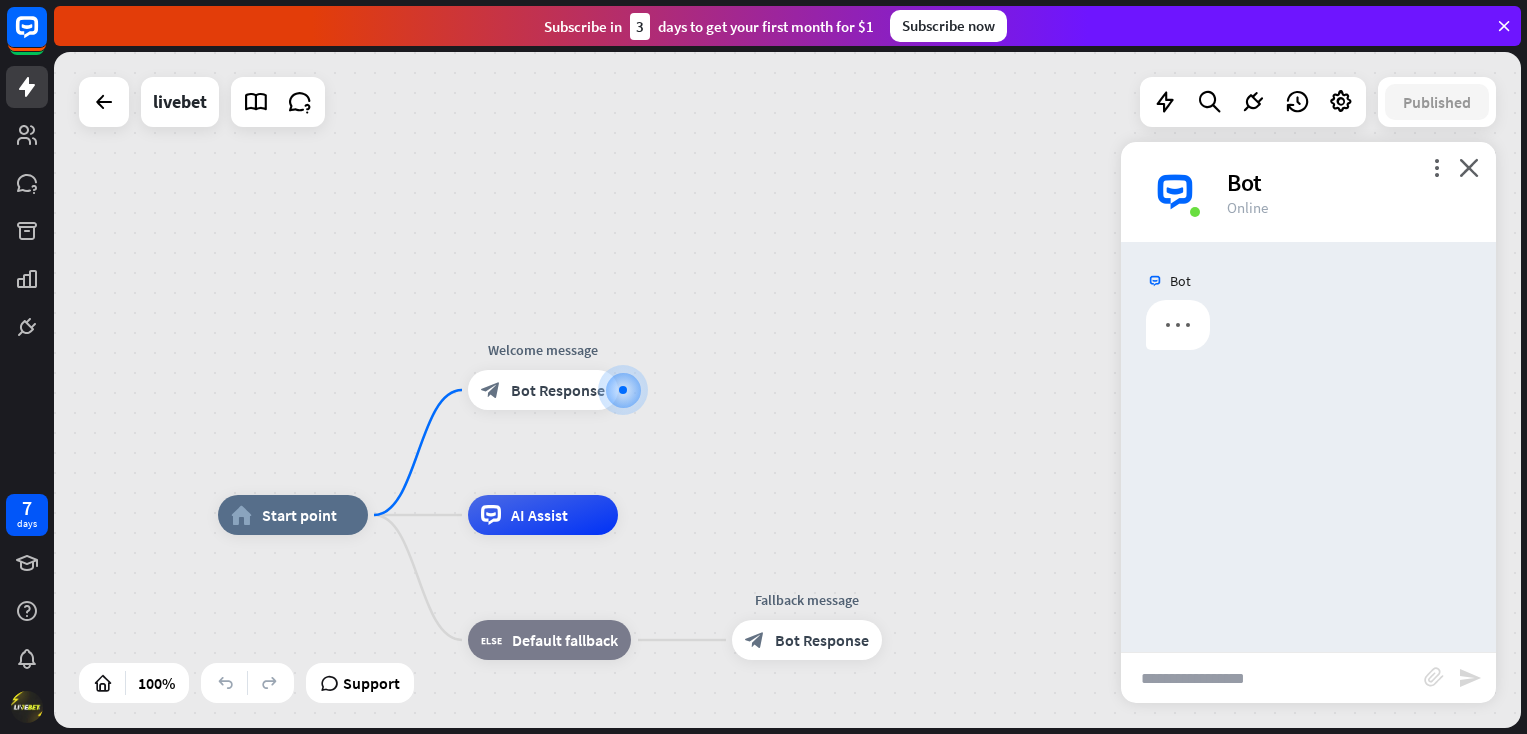 click on "home_2   Start point                 Welcome message   block_bot_response   Bot Response                         AI Assist                   block_fallback   Default fallback                 Fallback message   block_bot_response   Bot Response" at bounding box center [787, 390] 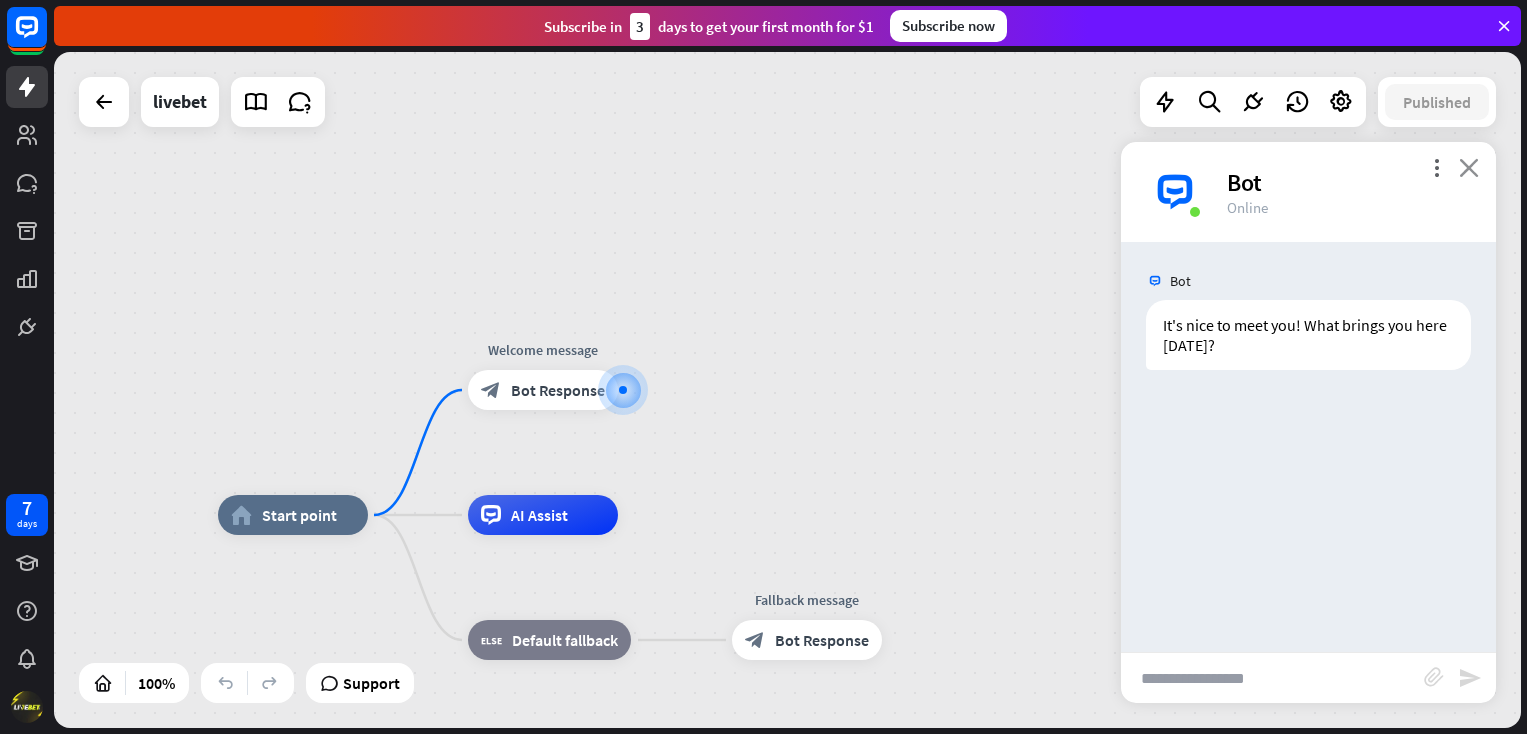 click on "close" at bounding box center (1469, 167) 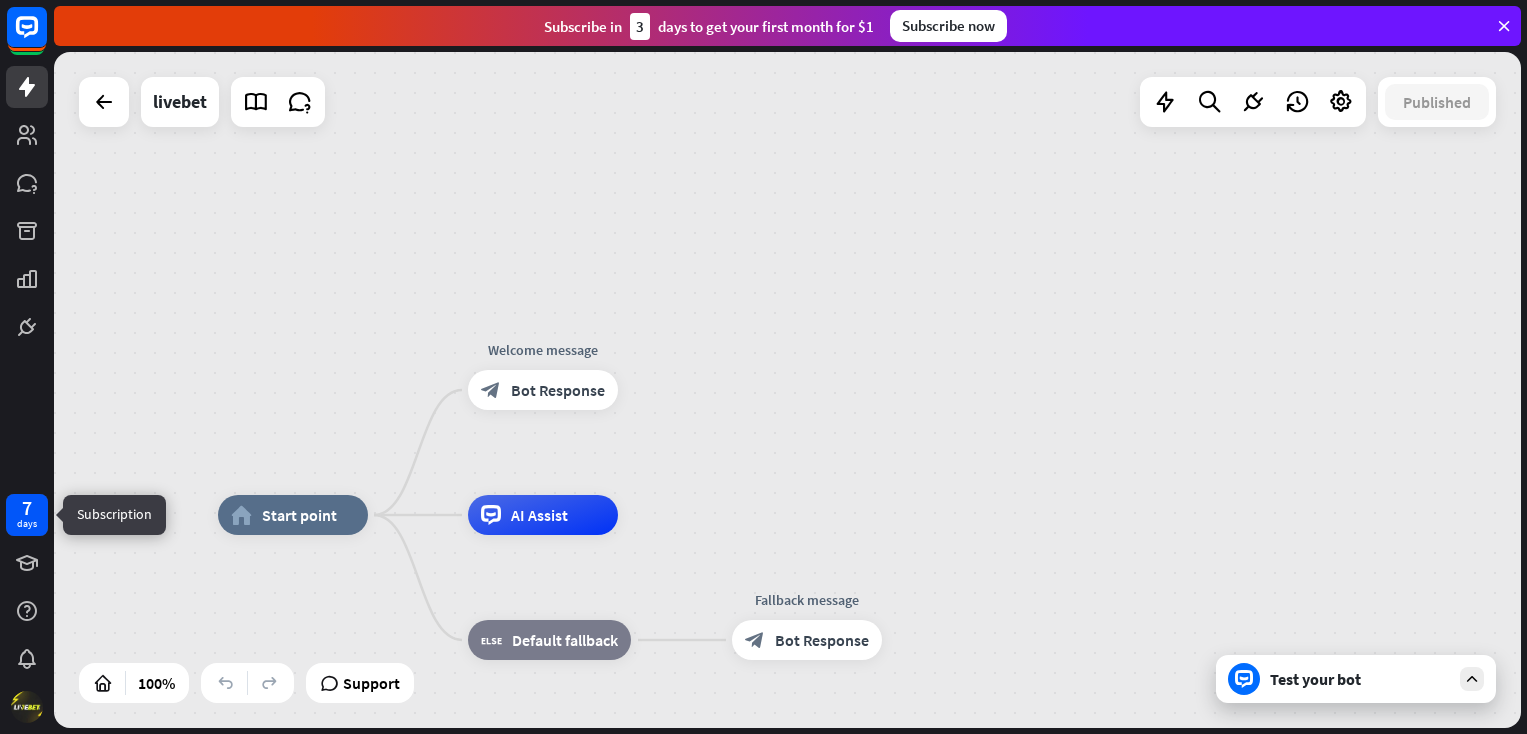 click on "7   days" at bounding box center [27, 515] 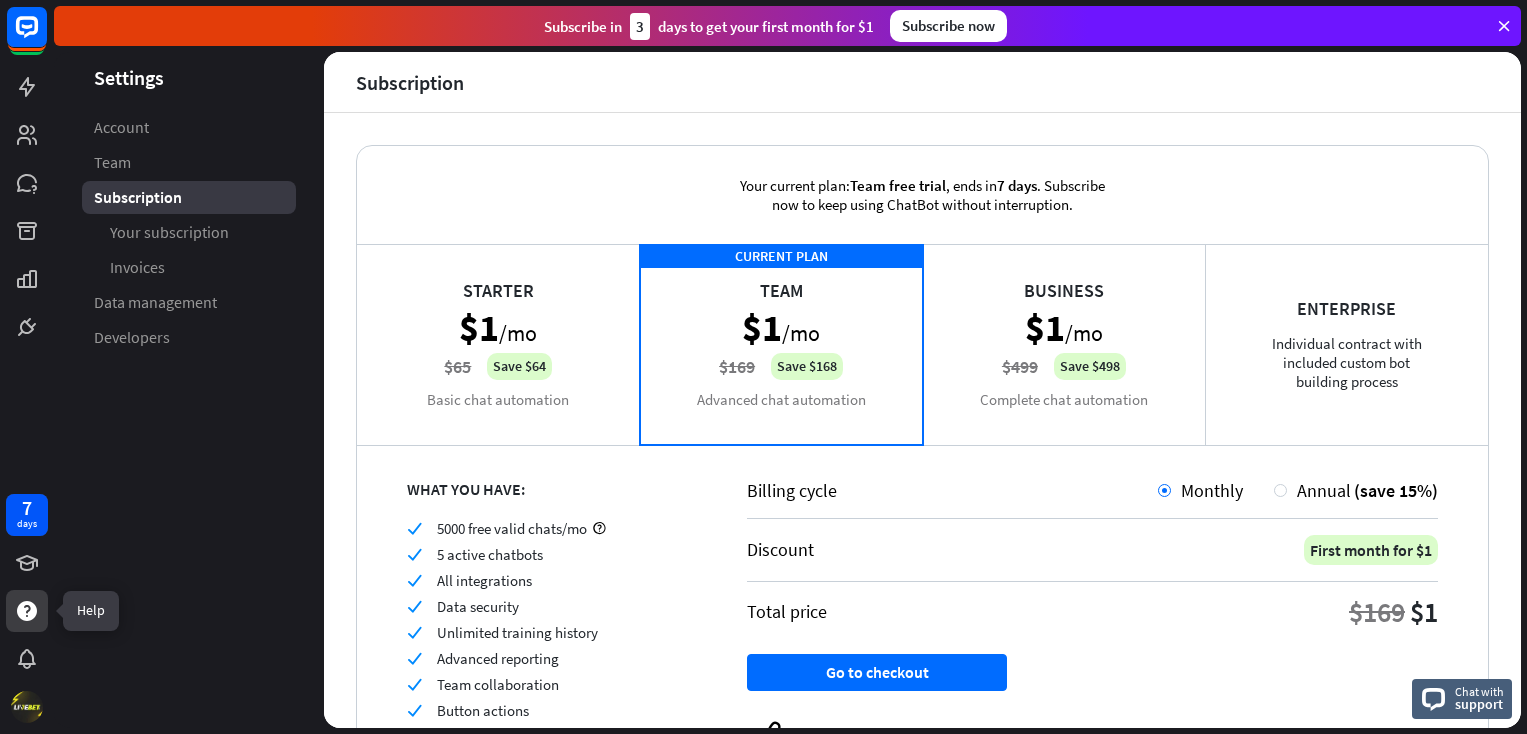 click 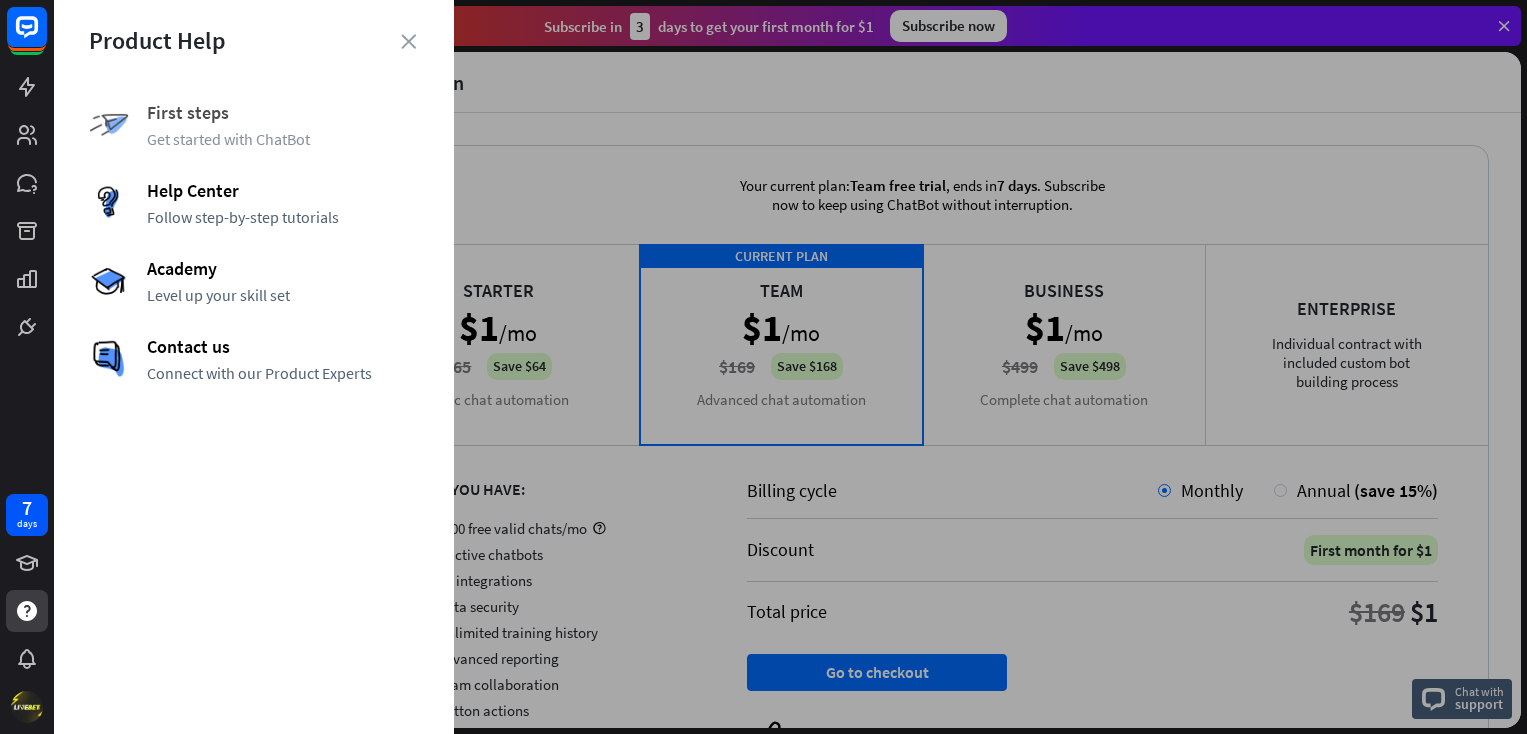 click on "First steps" at bounding box center (283, 112) 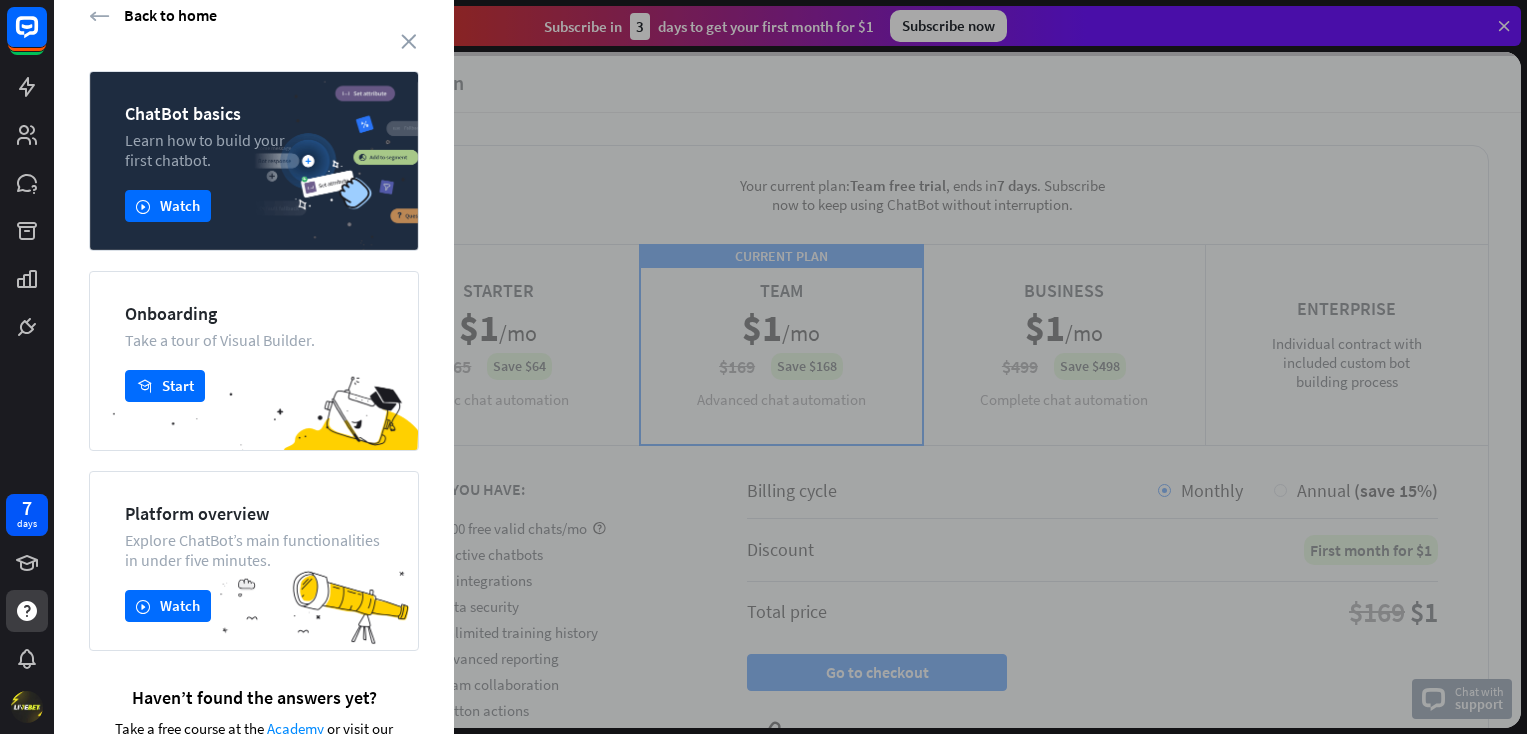 scroll, scrollTop: 107, scrollLeft: 0, axis: vertical 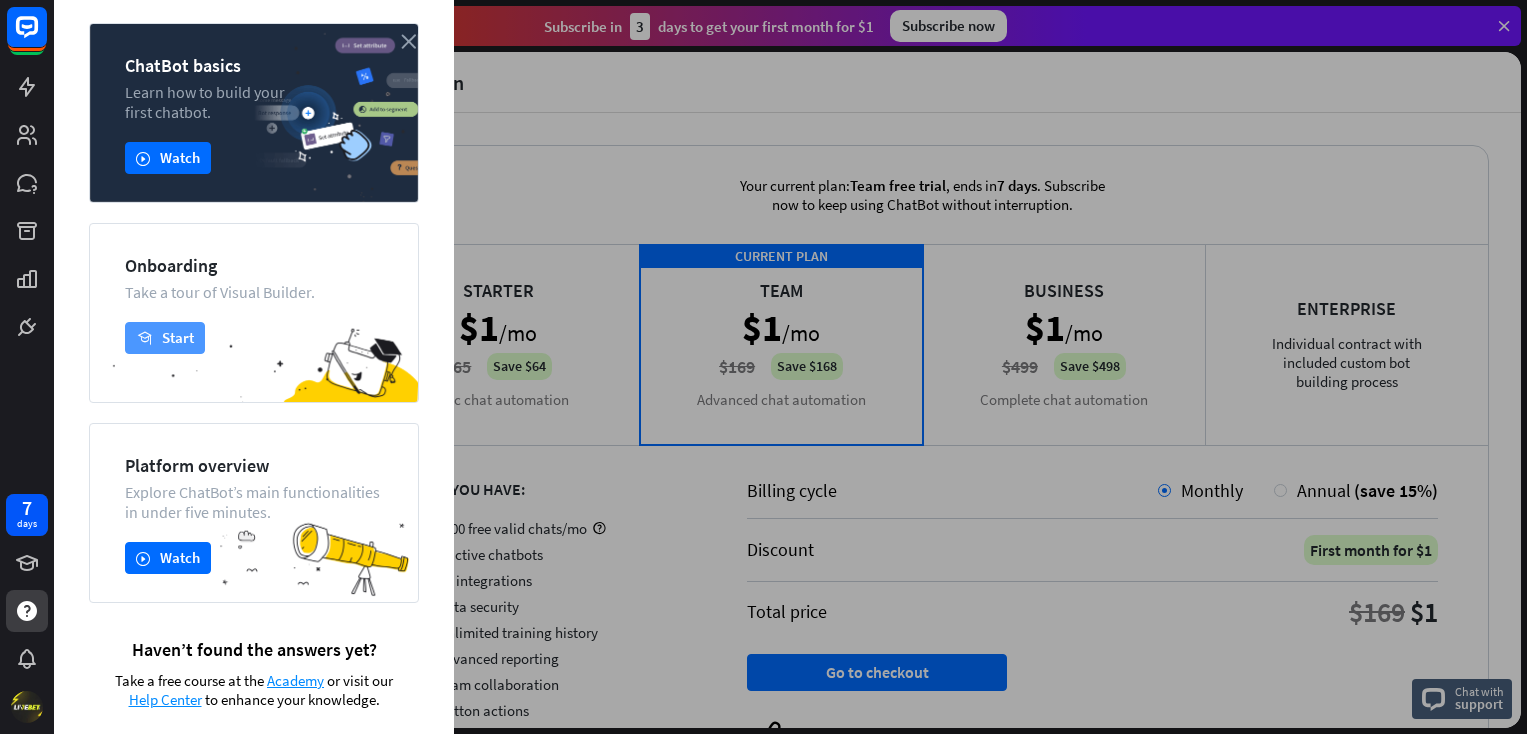 click on "academy
Start" at bounding box center (165, 338) 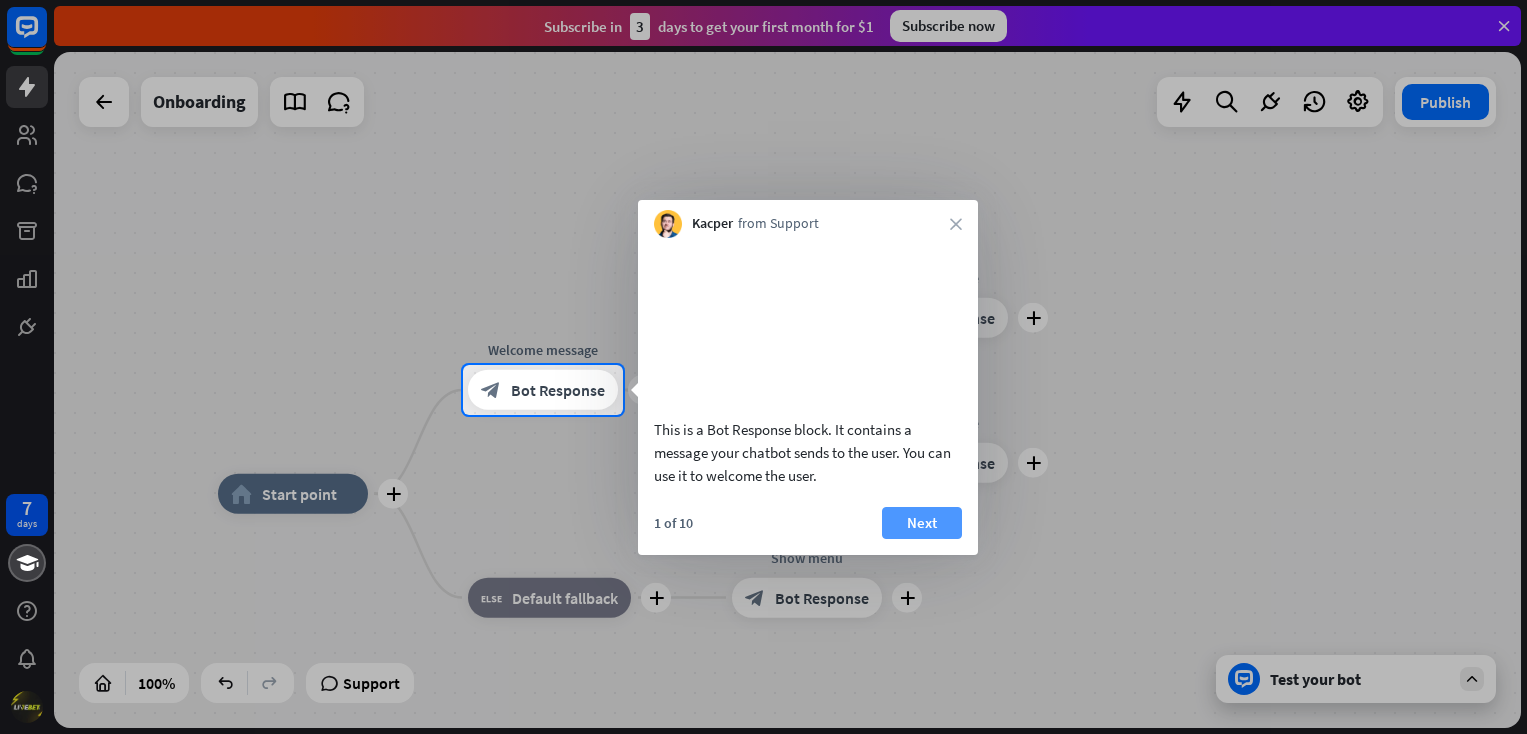 click on "Next" at bounding box center (922, 523) 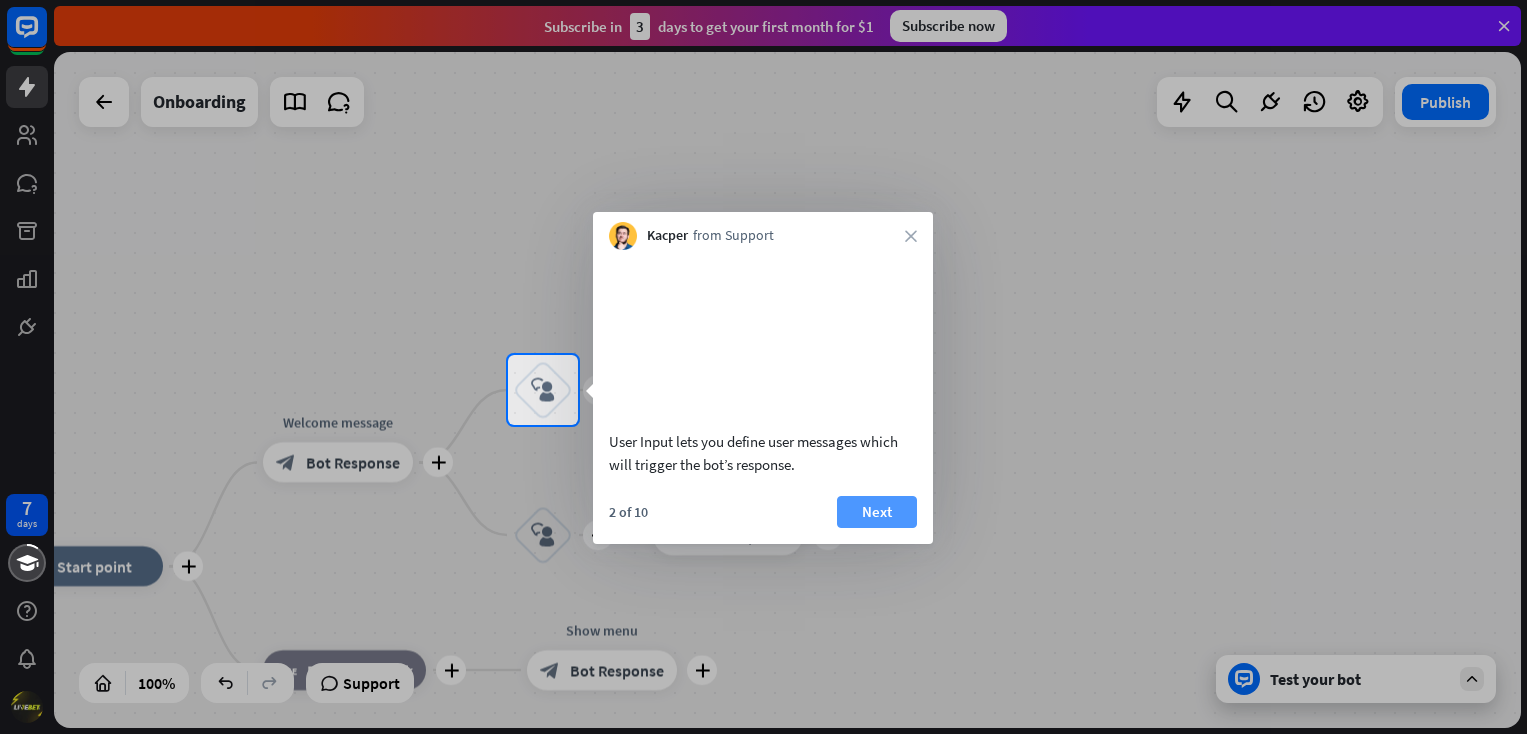 click on "Next" at bounding box center [877, 512] 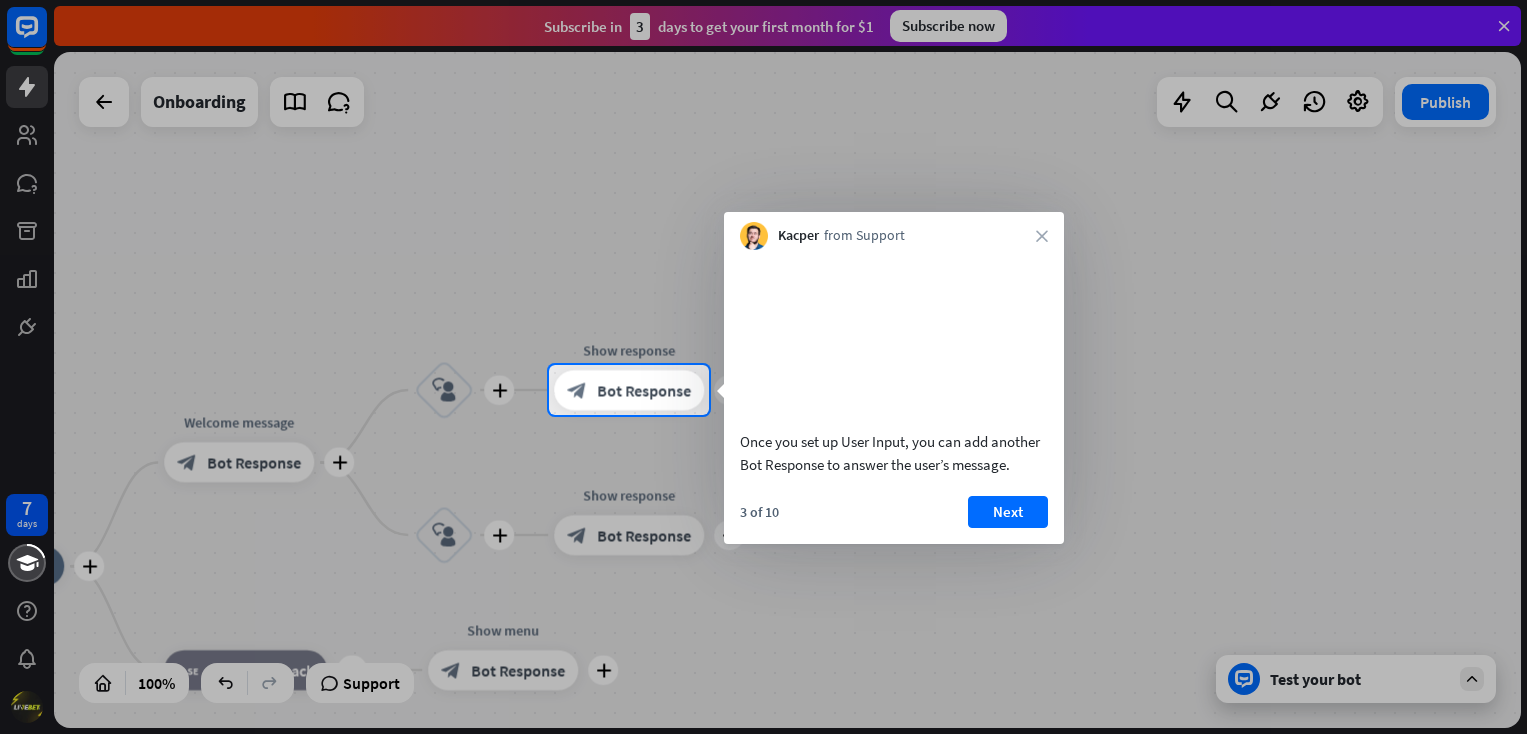 click at bounding box center [763, 574] 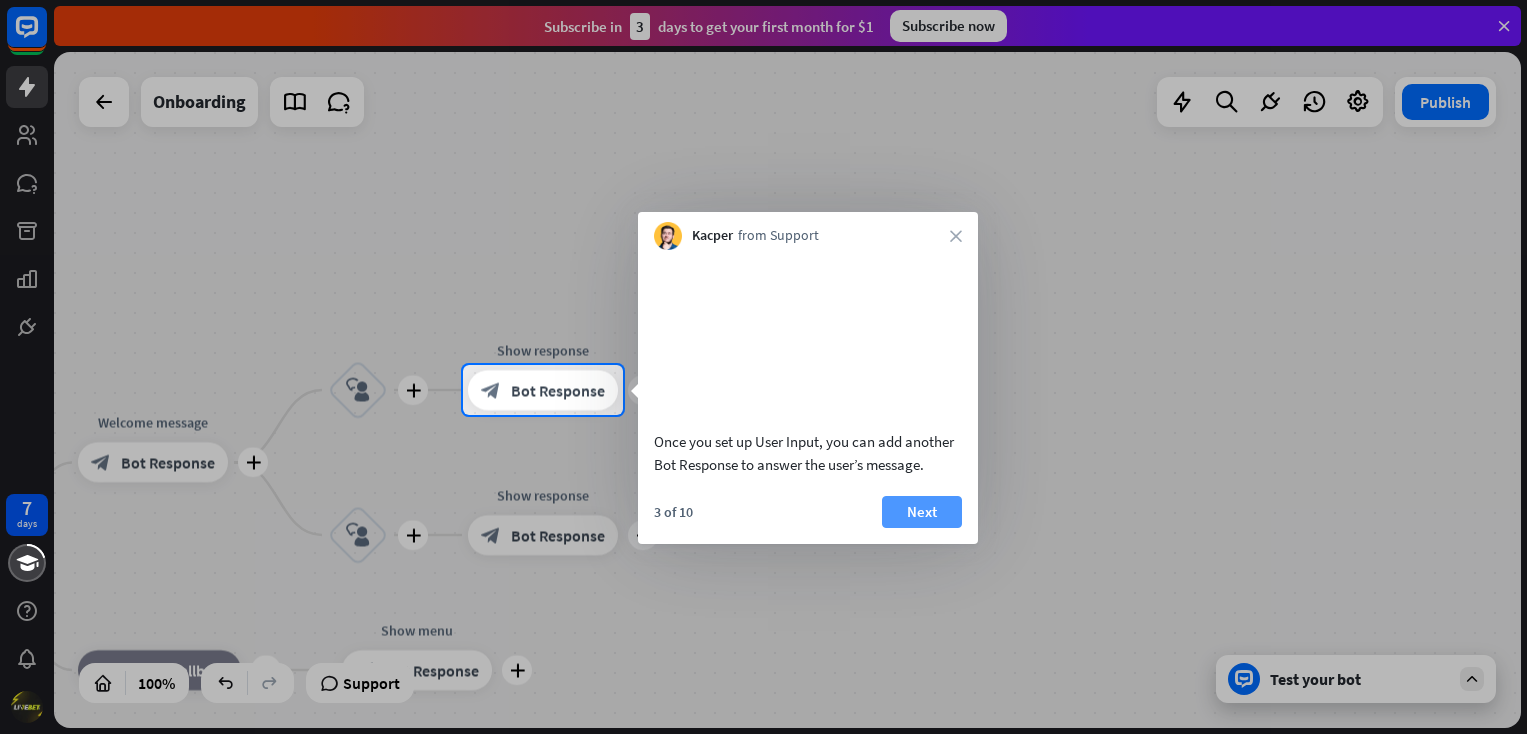 click on "Next" at bounding box center [922, 512] 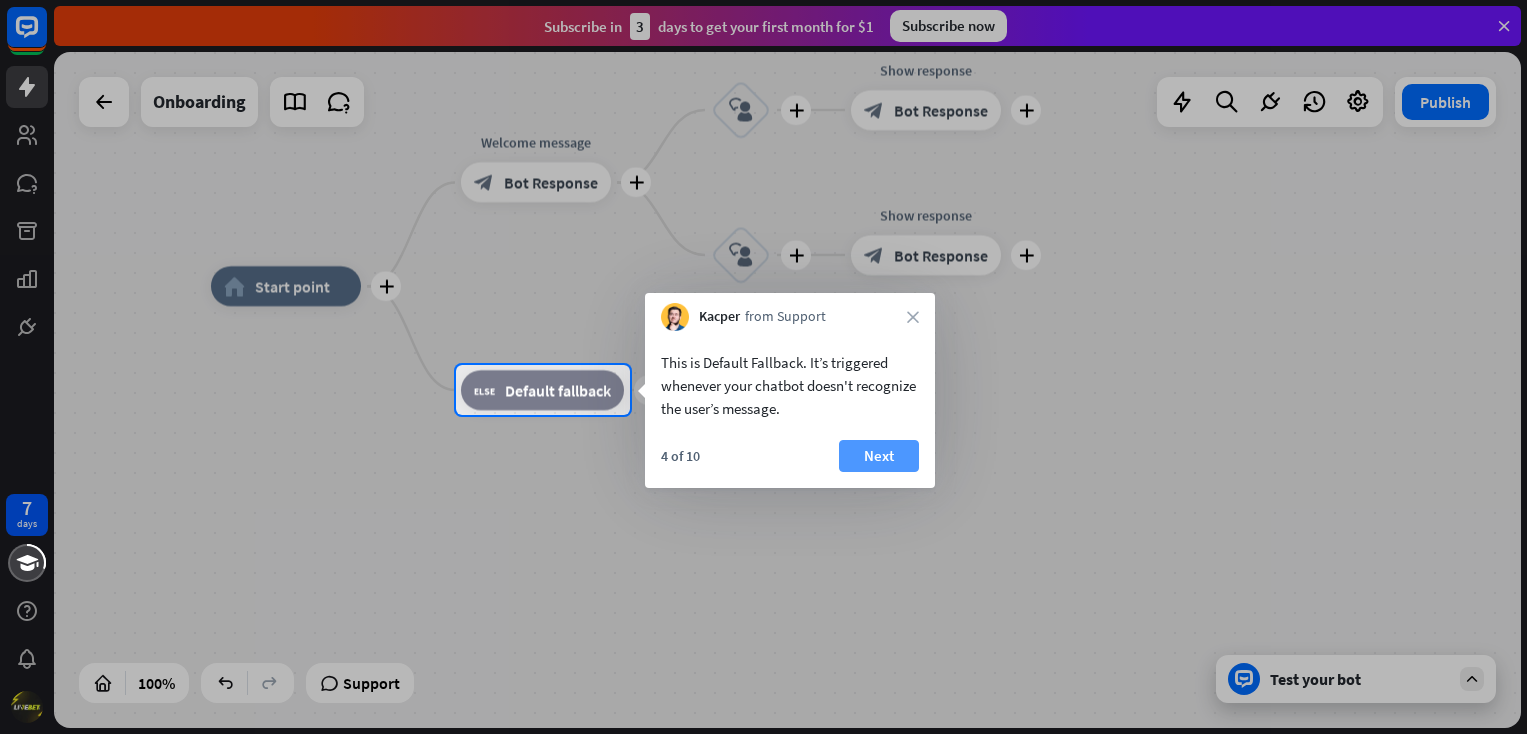 click on "Next" at bounding box center [879, 456] 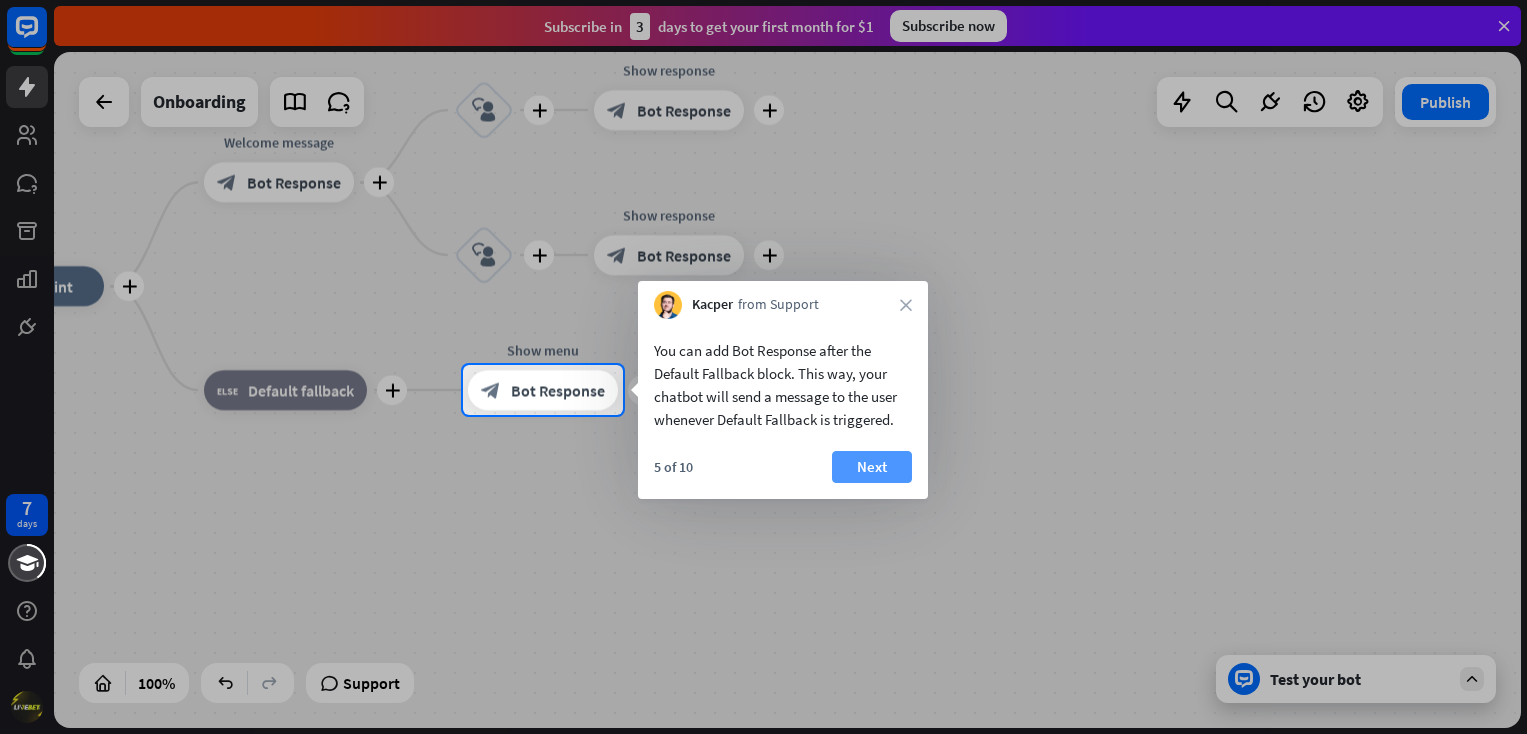 click on "Next" at bounding box center (872, 467) 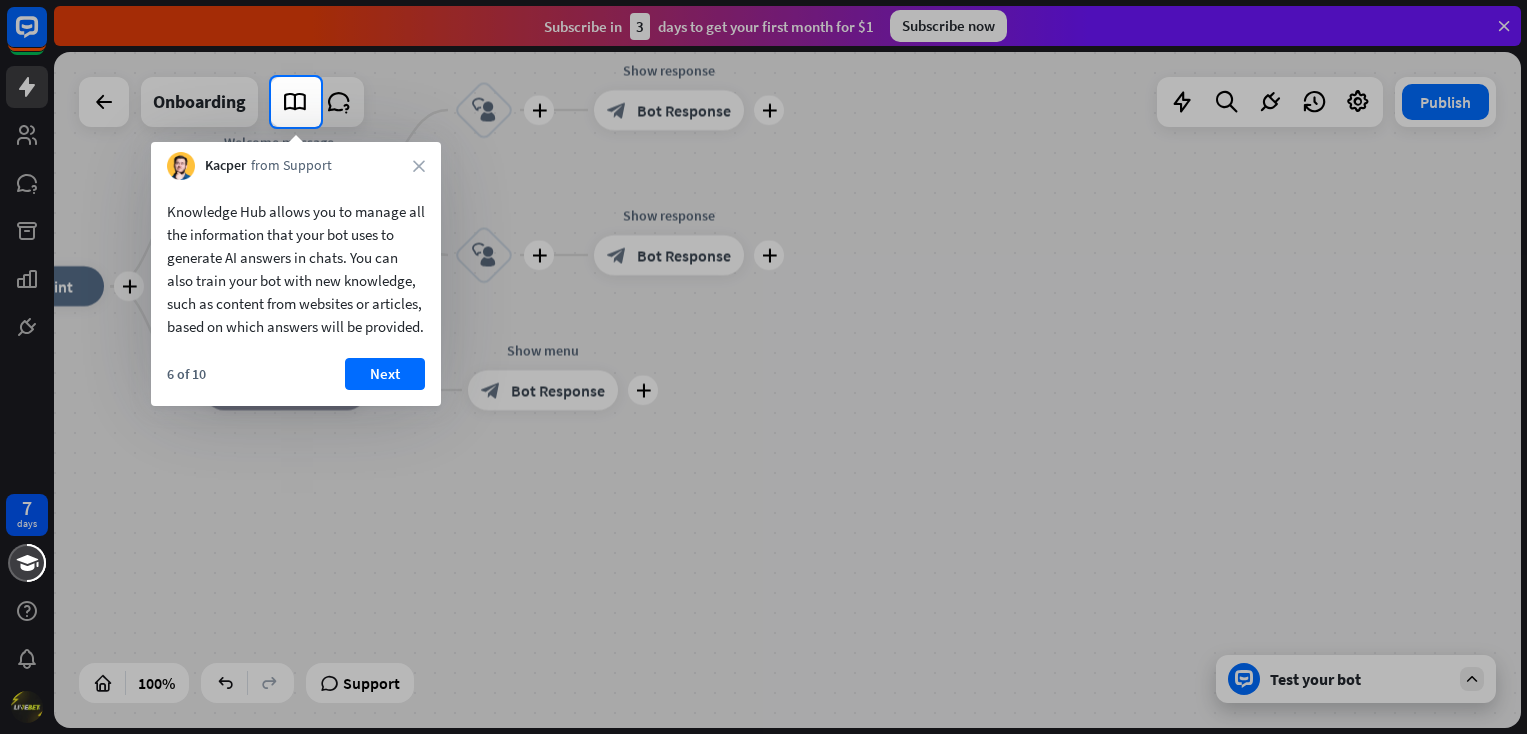 click on "Knowledge Hub allows you to manage all the information that your bot uses to generate AI answers in chats. You can also train your bot with new knowledge, such as content from websites or articles, based on which answers will be provided.
6 of 10
Next" at bounding box center (296, 293) 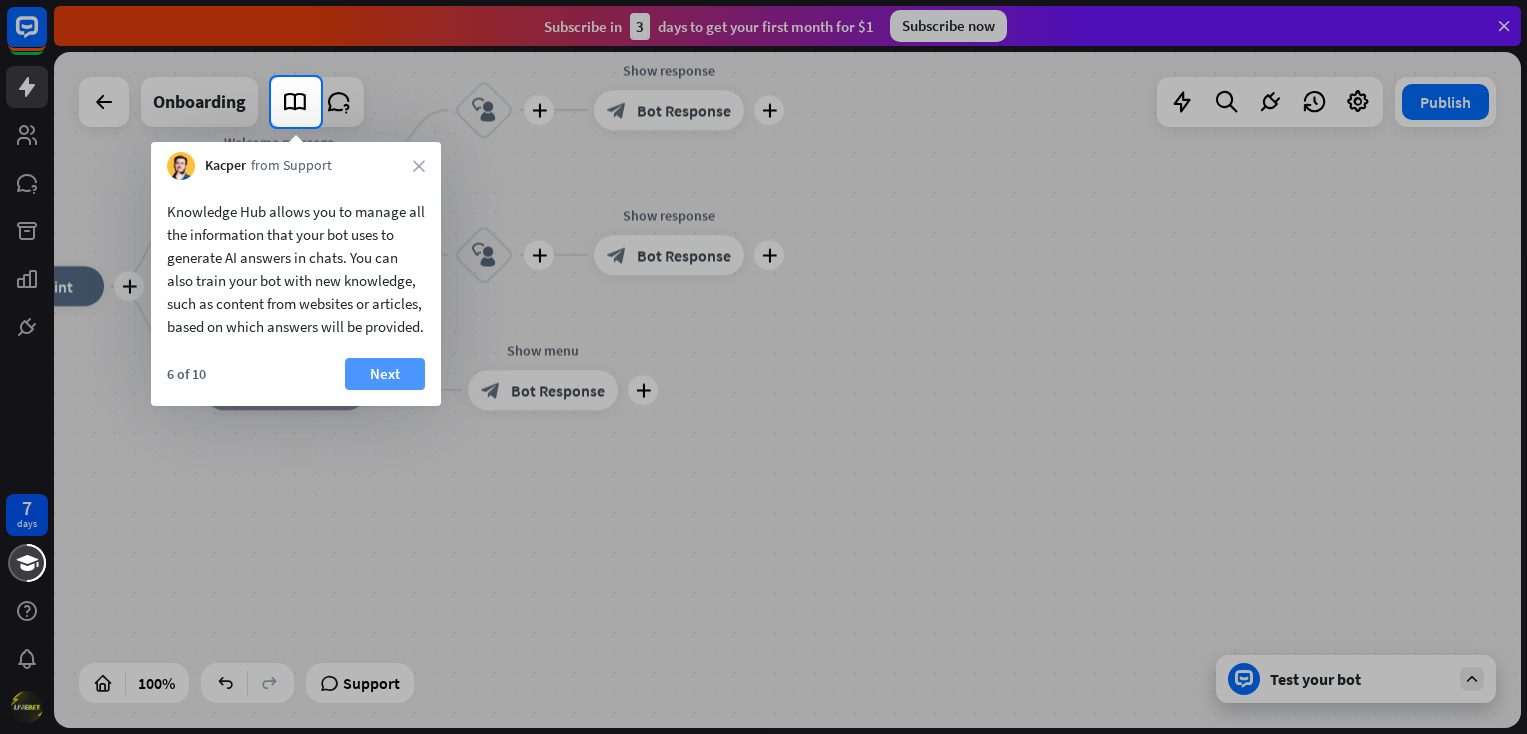 click on "Next" at bounding box center (385, 374) 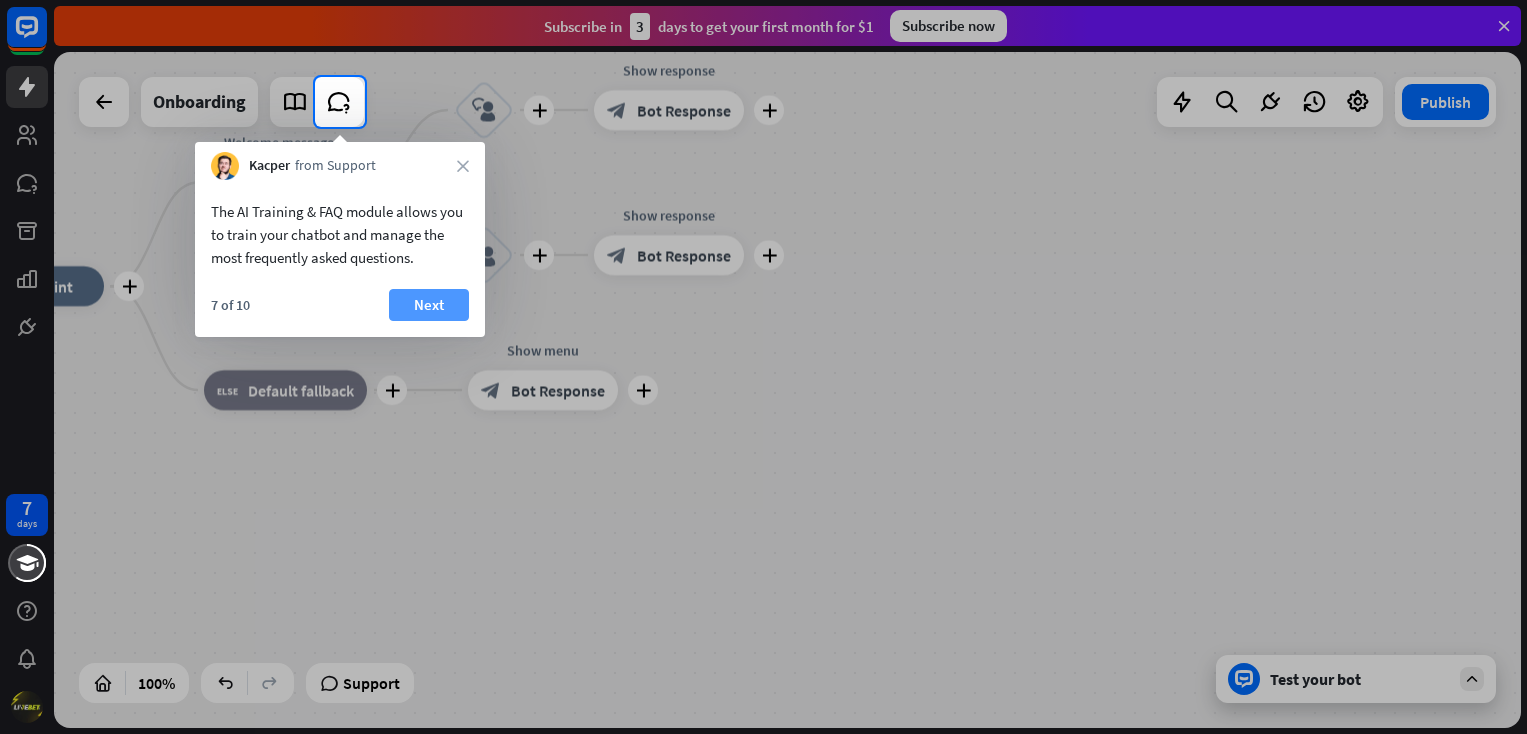 click on "Next" at bounding box center [429, 305] 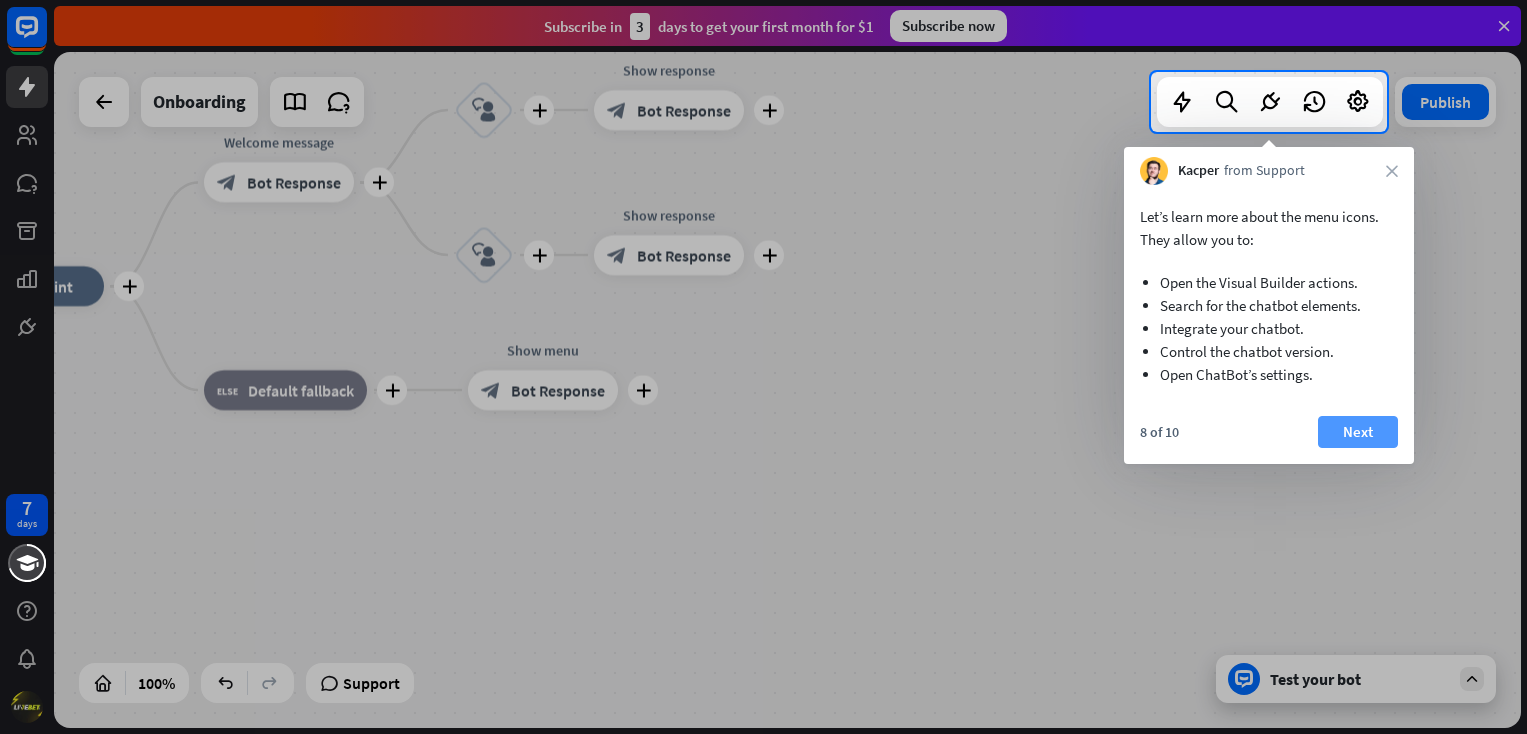 click on "Next" at bounding box center (1358, 432) 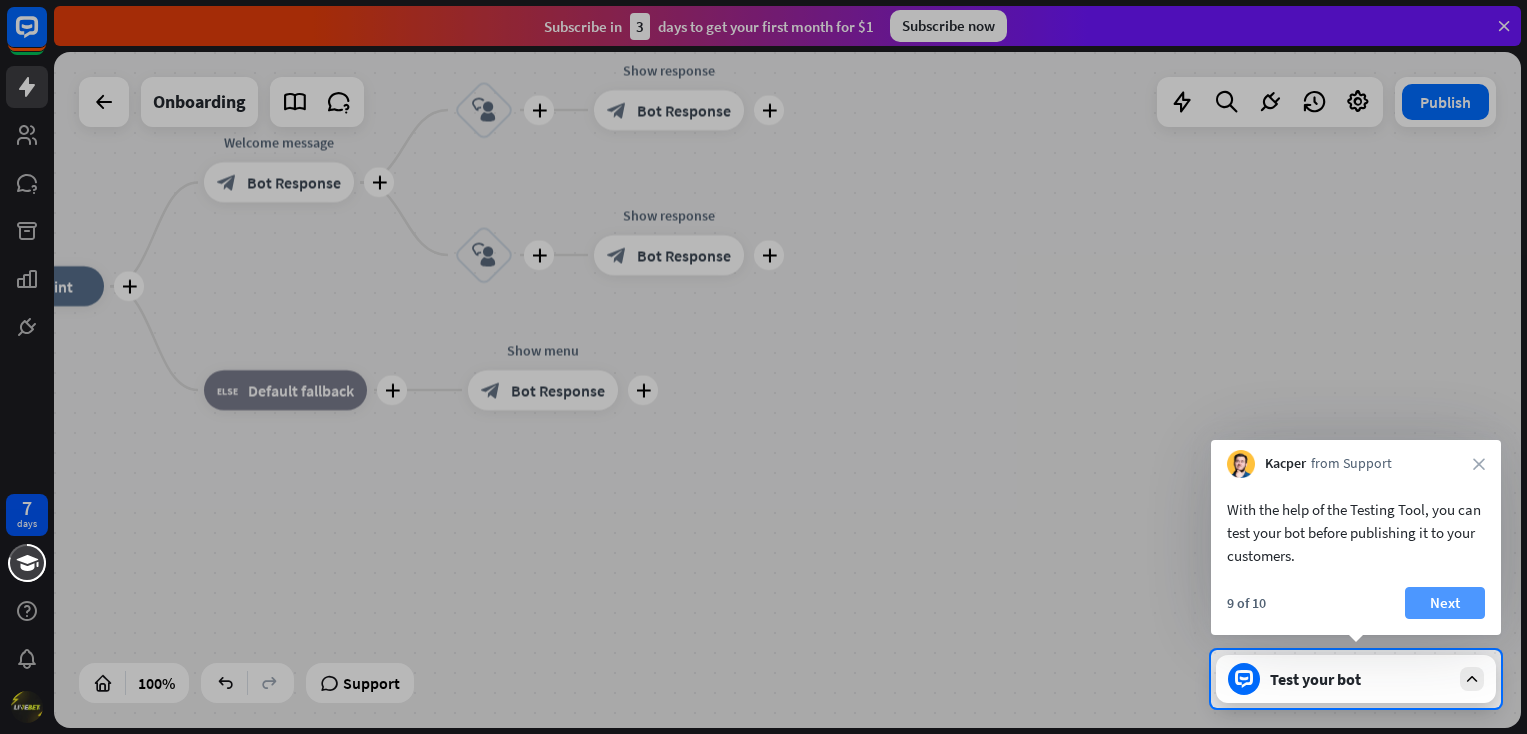 click on "Next" at bounding box center (1445, 603) 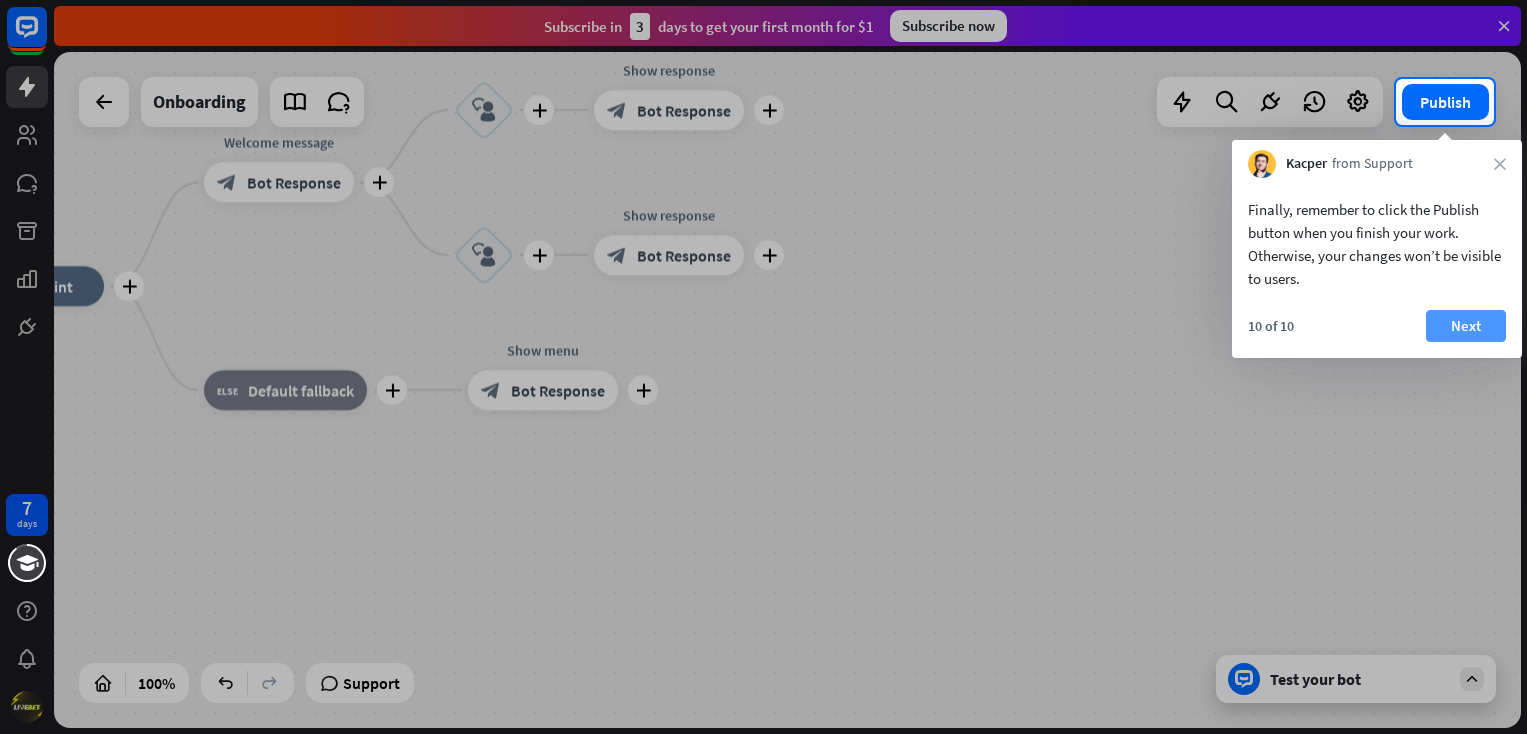 click on "Next" at bounding box center (1466, 326) 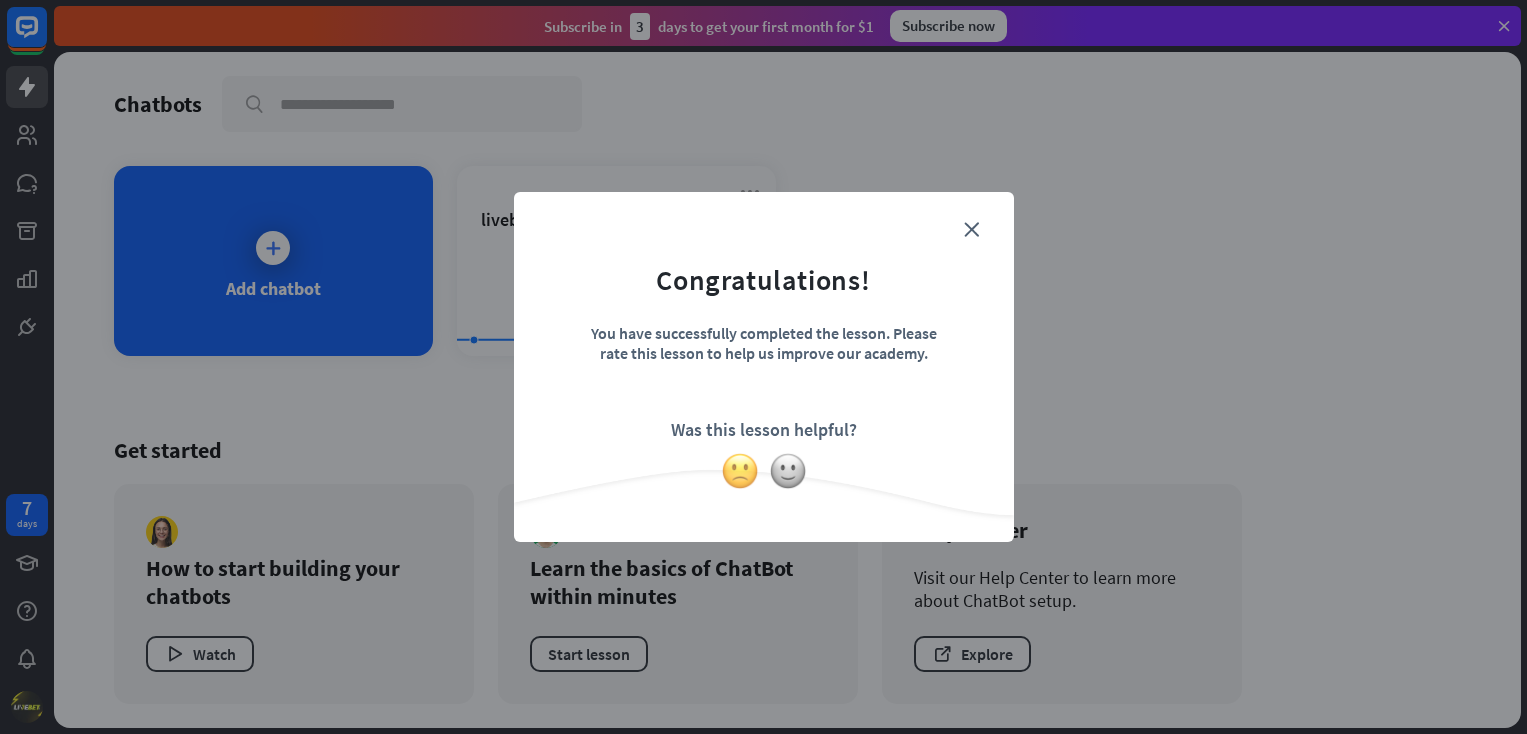click at bounding box center [740, 471] 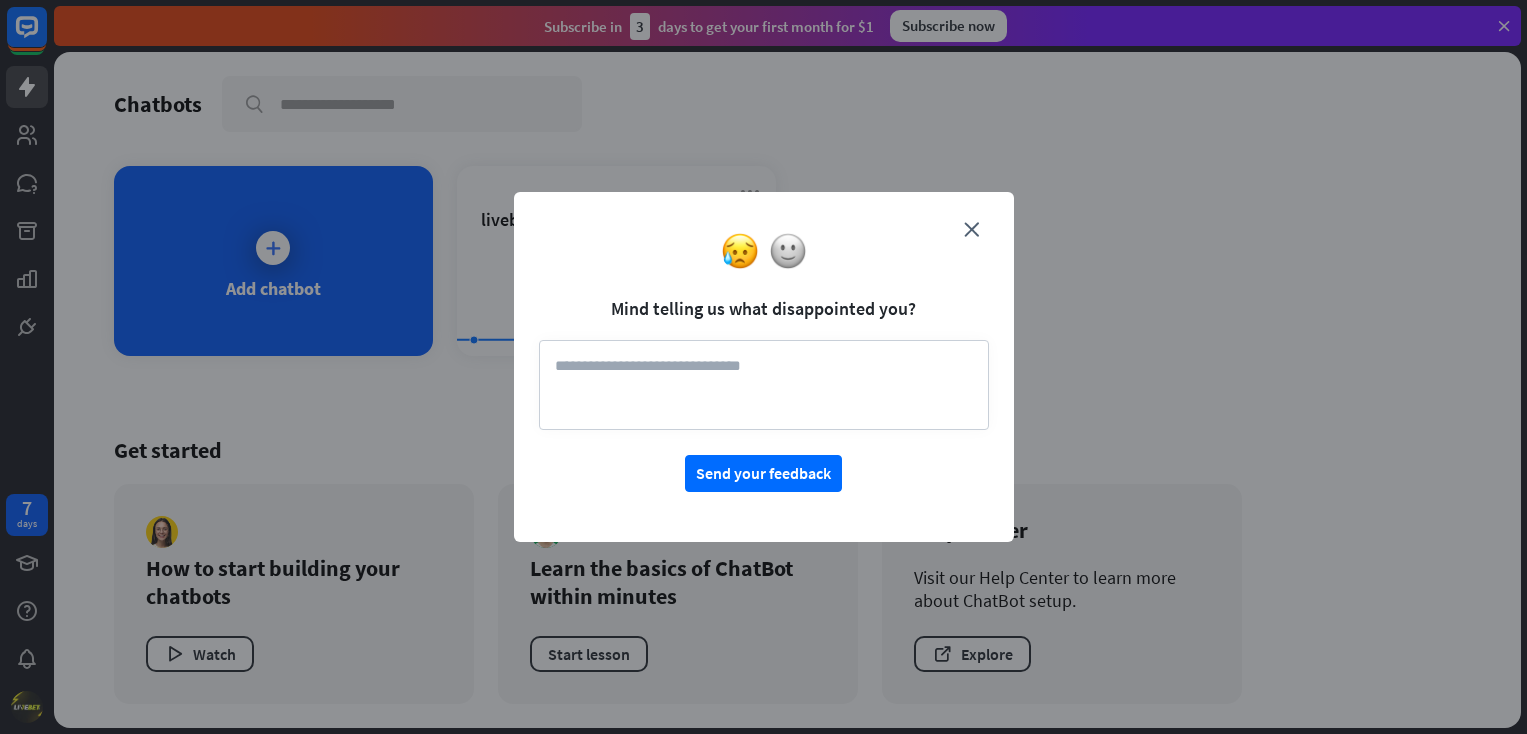 click at bounding box center [764, 251] 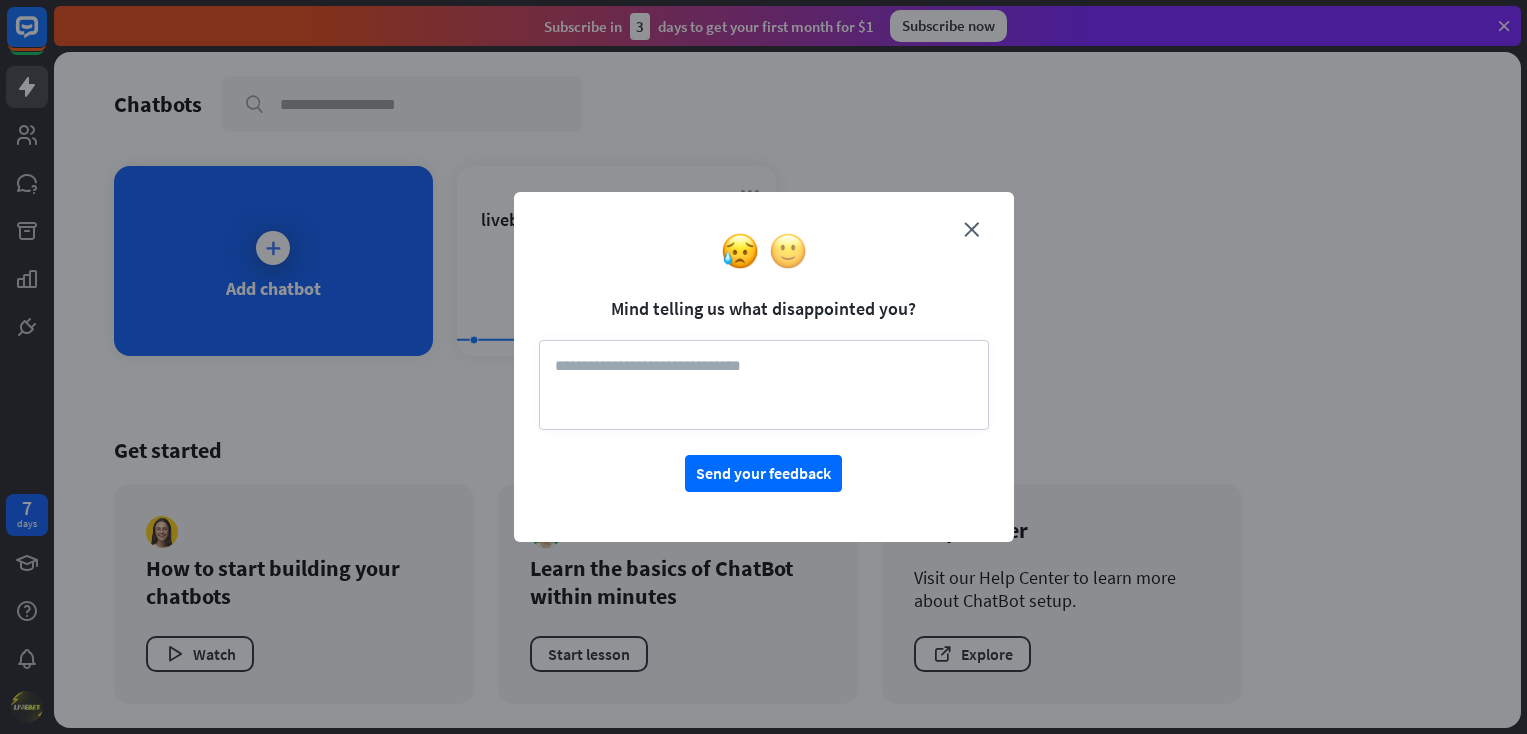 click at bounding box center (788, 251) 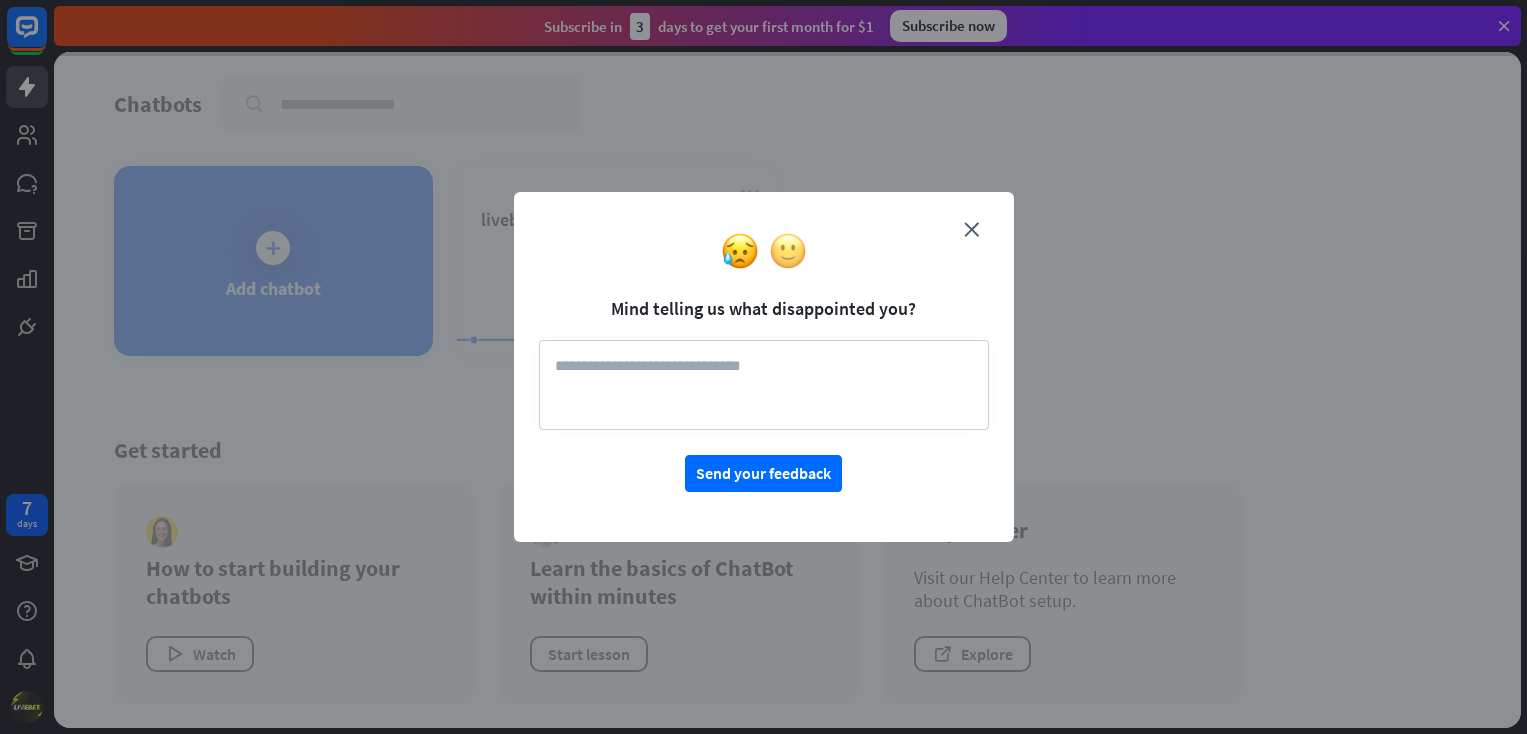 click on "close
Mind telling us what disappointed you?
Send your feedback" at bounding box center [764, 367] 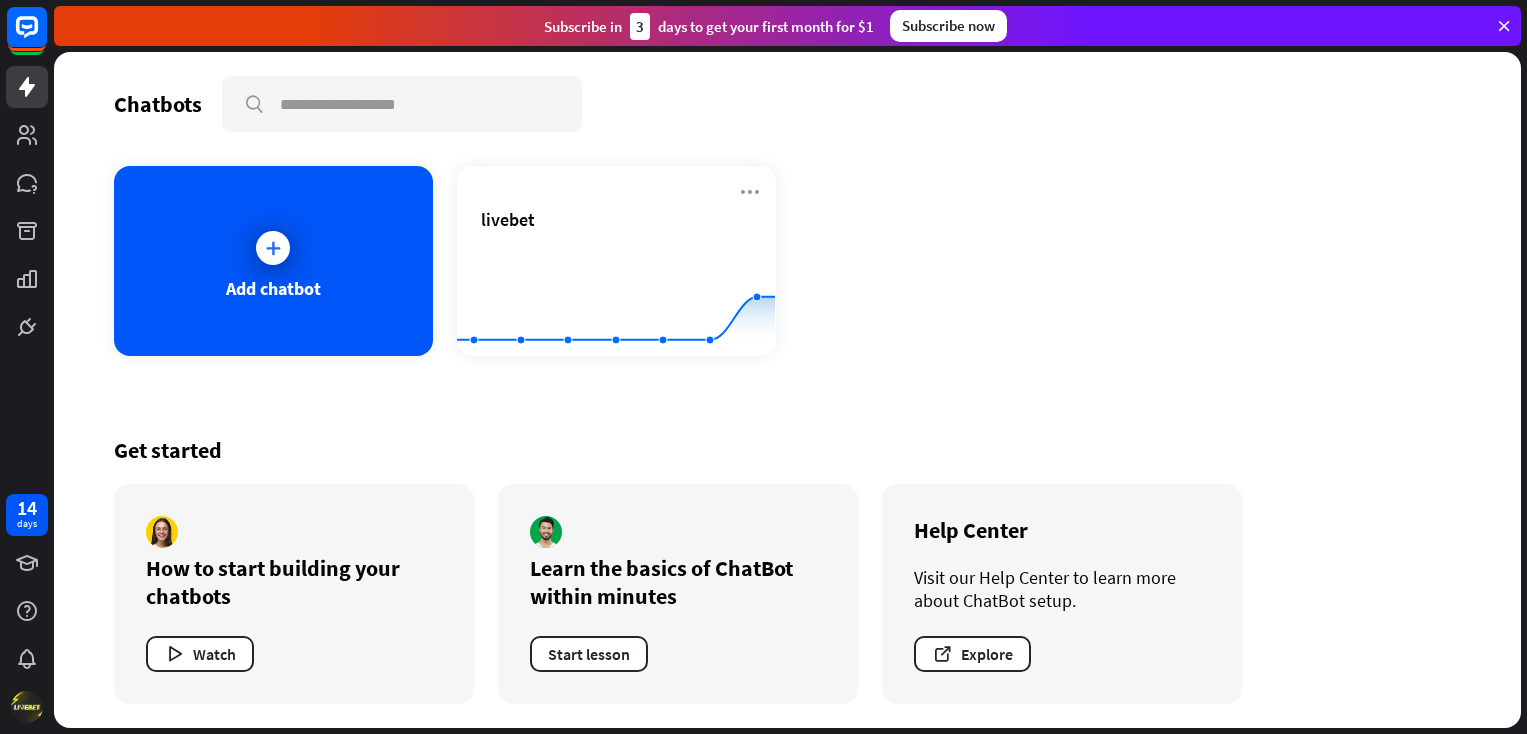 click on "Chatbots   search" at bounding box center [787, 104] 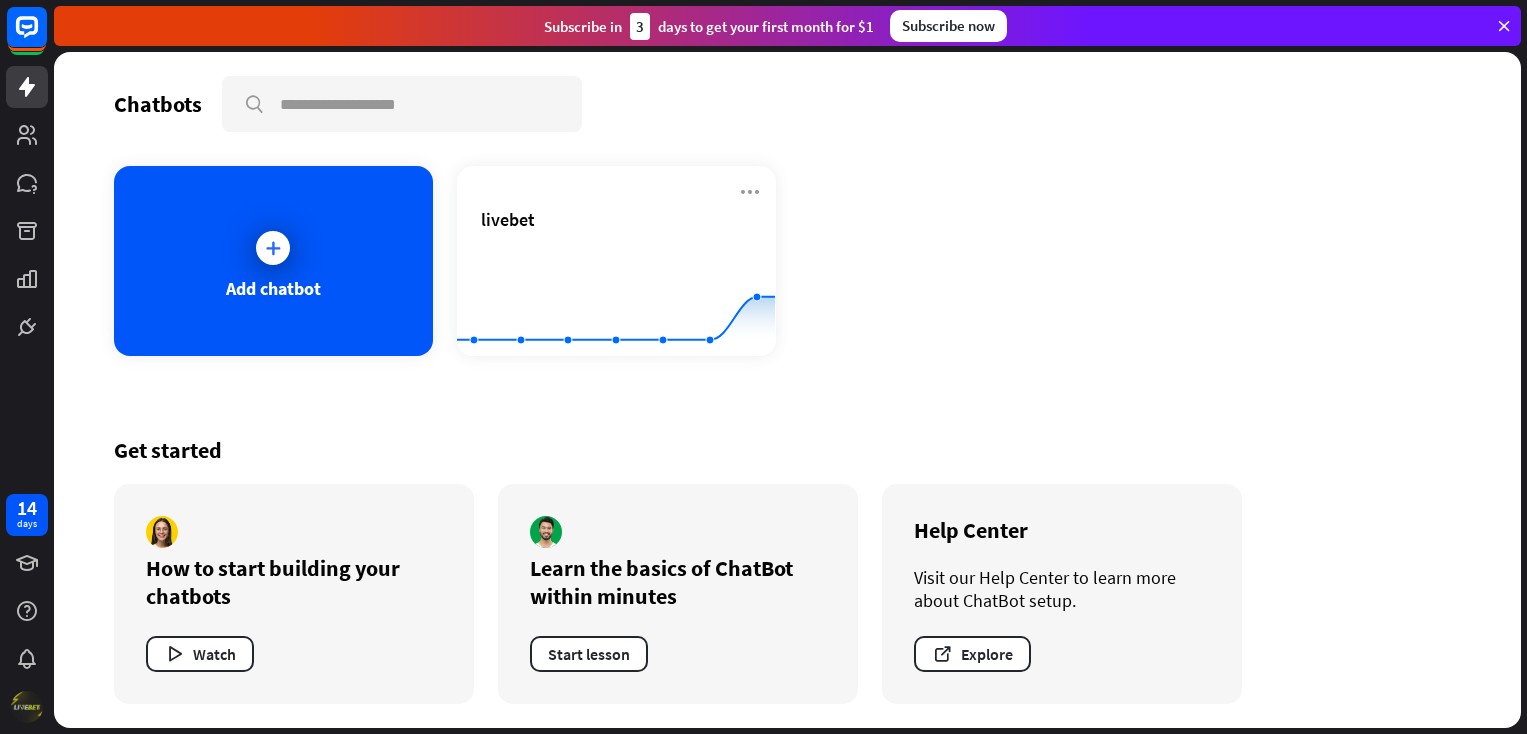 click at bounding box center [27, 707] 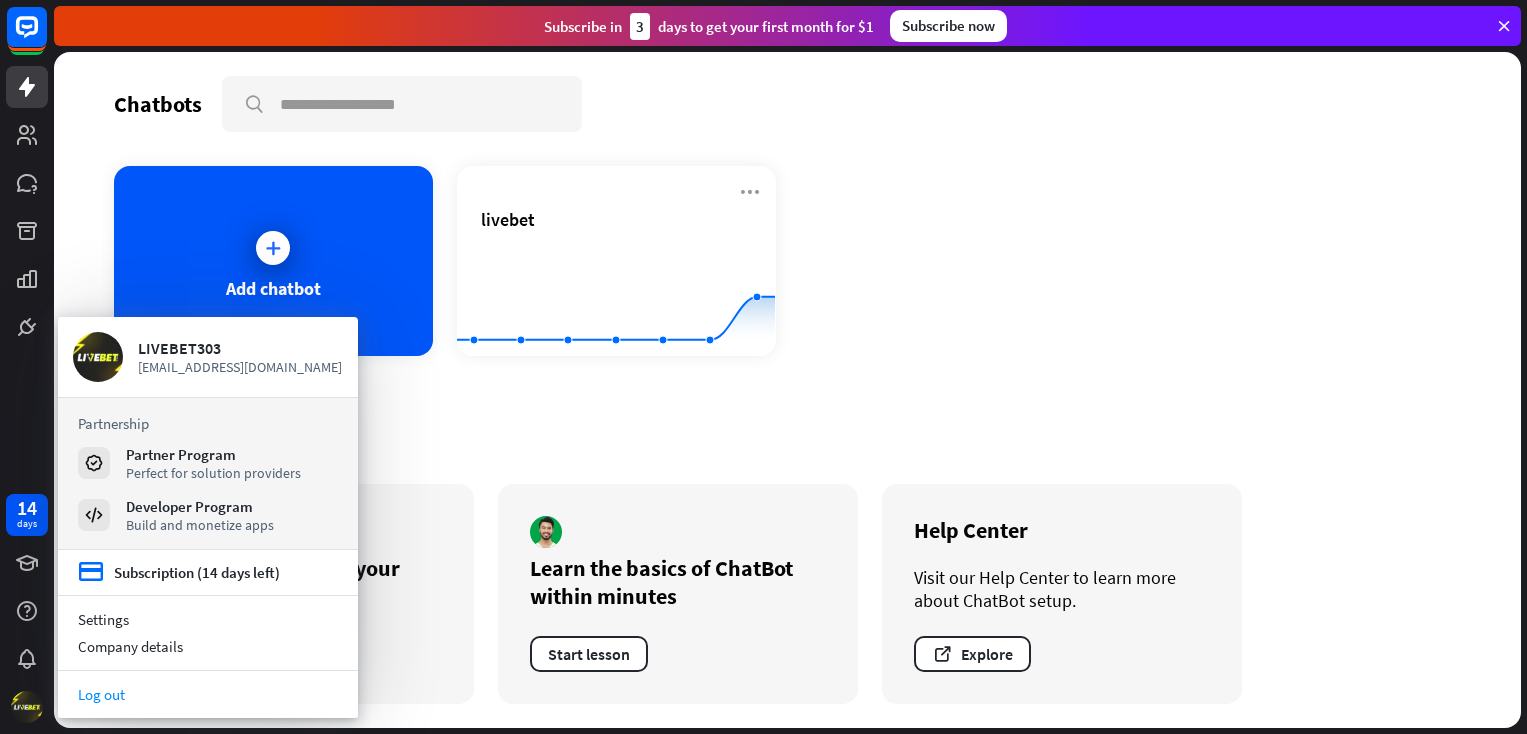 click on "Log out" at bounding box center [208, 694] 